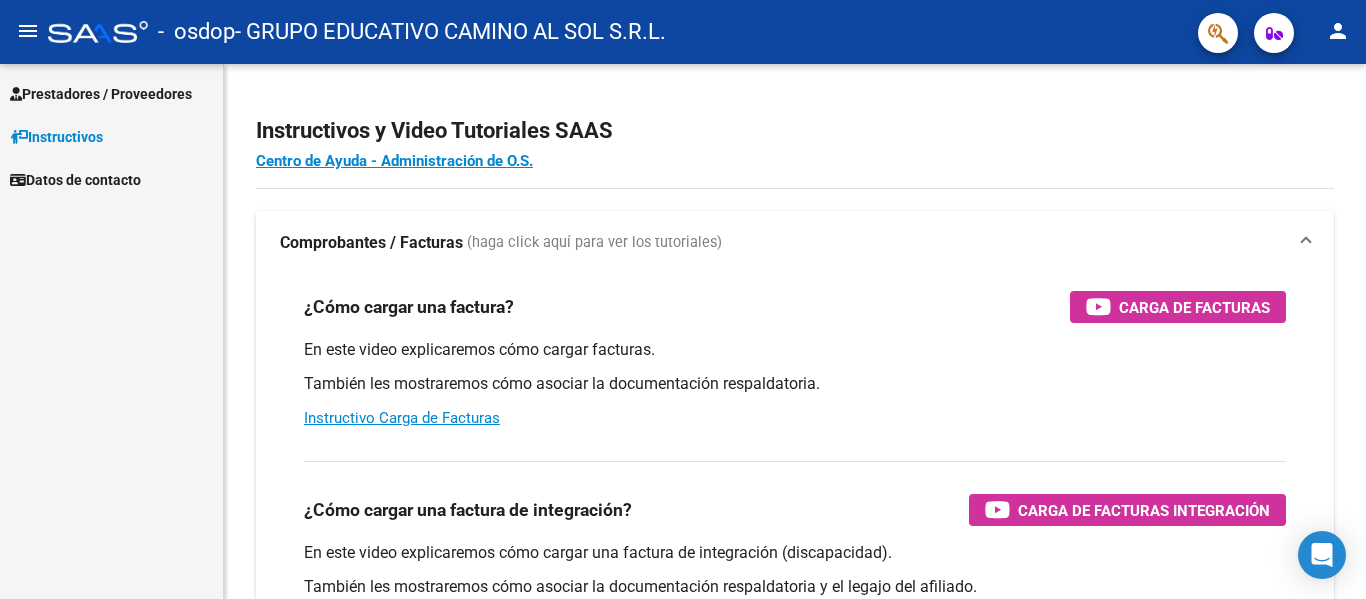 scroll, scrollTop: 0, scrollLeft: 0, axis: both 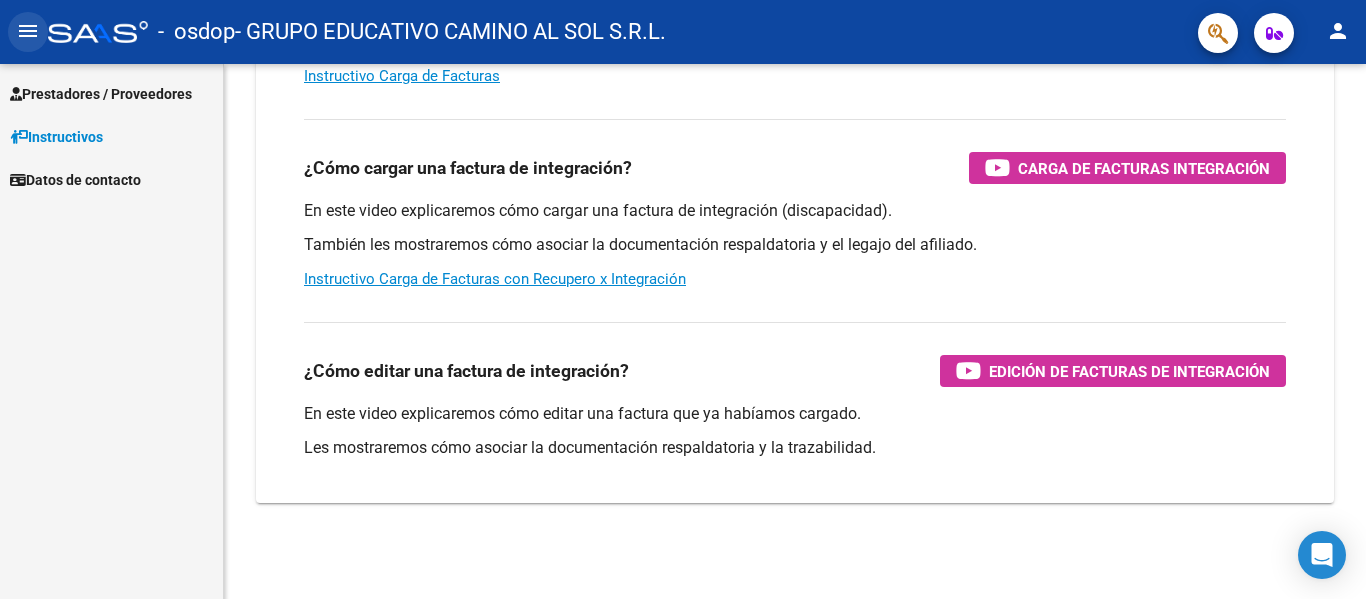 click on "menu" 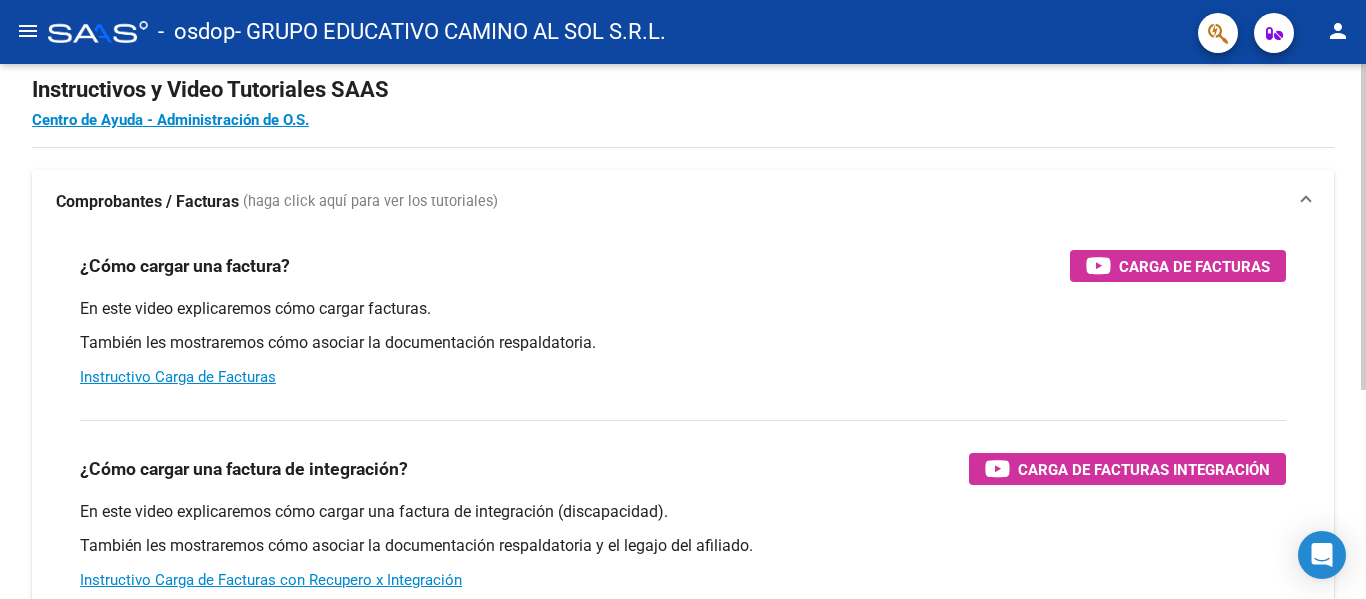 scroll, scrollTop: 0, scrollLeft: 0, axis: both 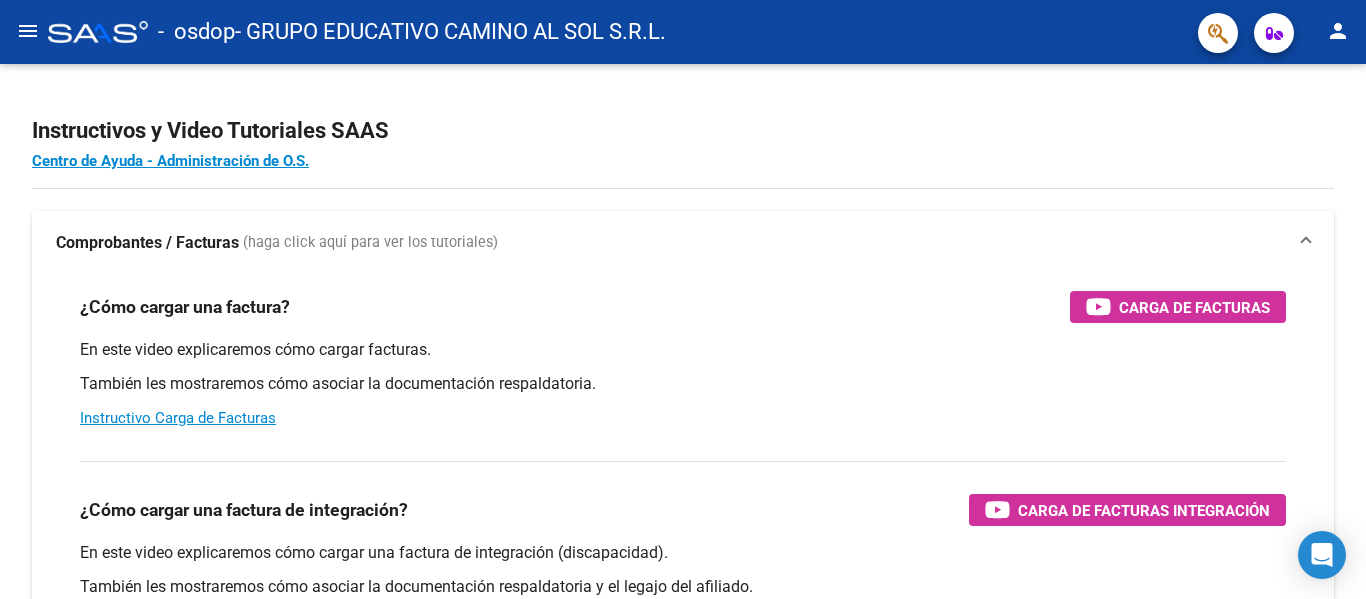 click on "person" 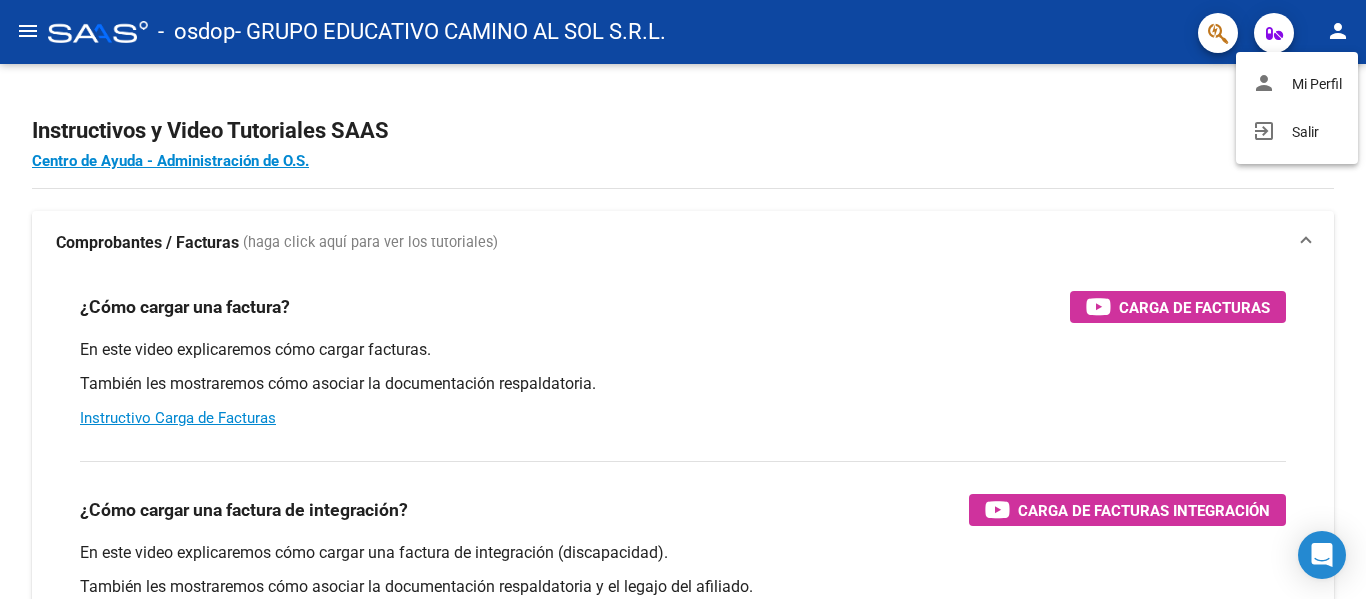 drag, startPoint x: 32, startPoint y: 5, endPoint x: 36, endPoint y: 23, distance: 18.439089 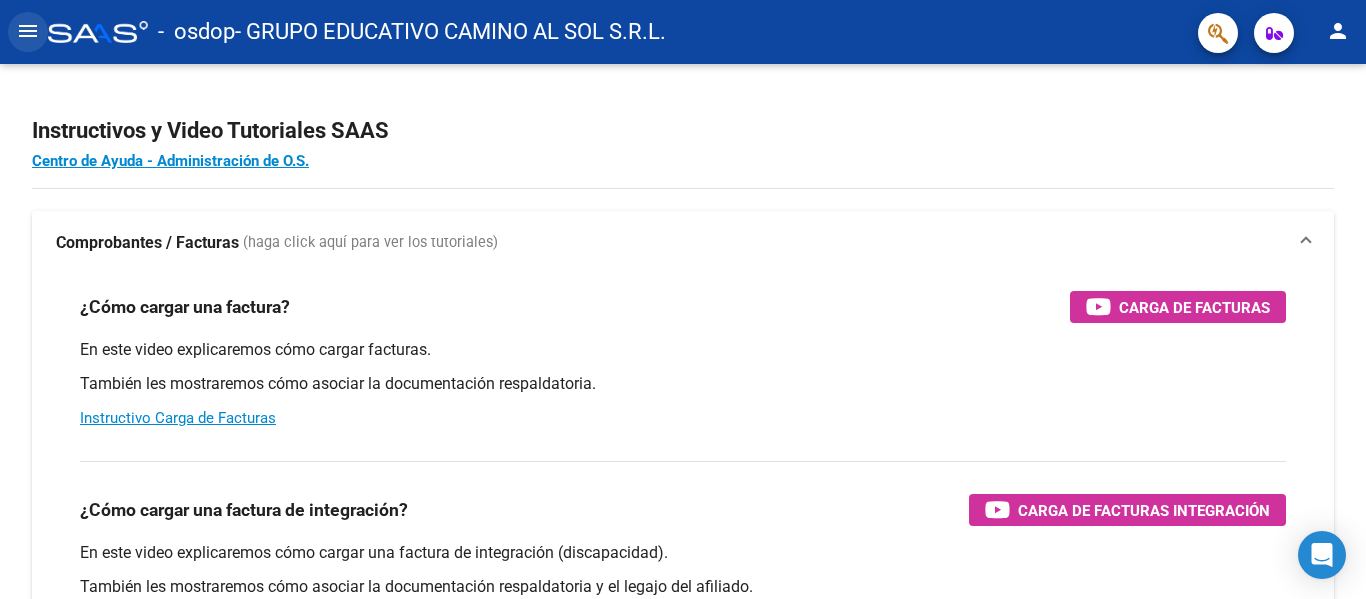 click on "menu" 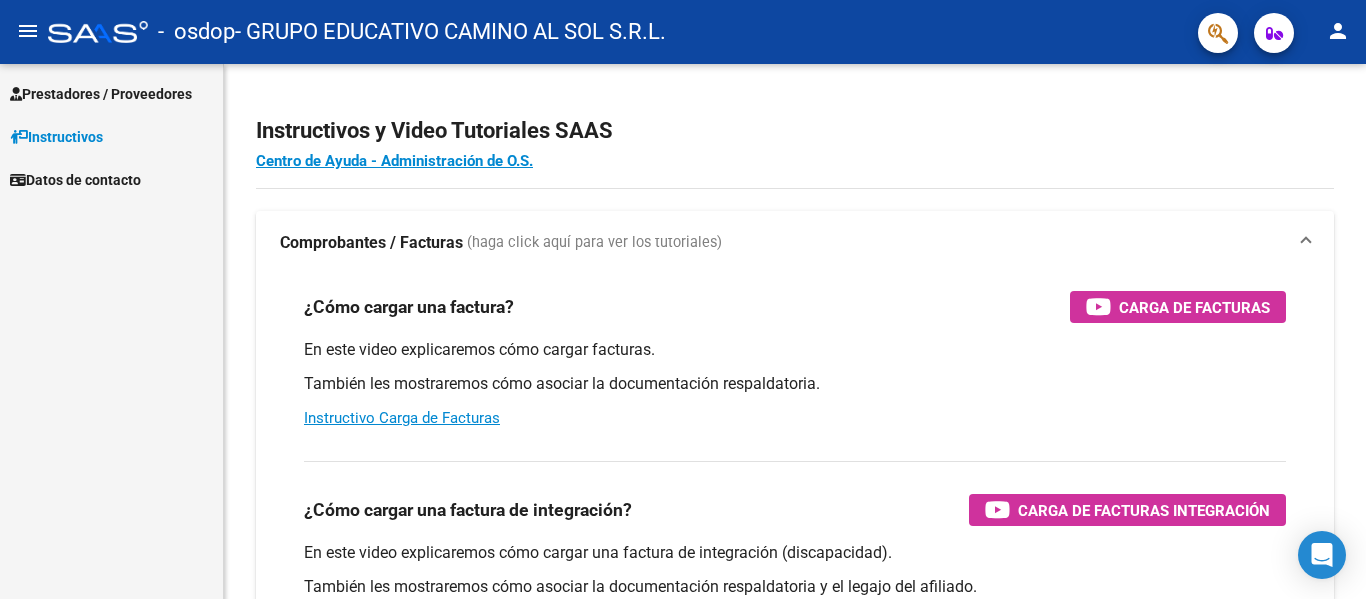 click on "Prestadores / Proveedores" at bounding box center [101, 94] 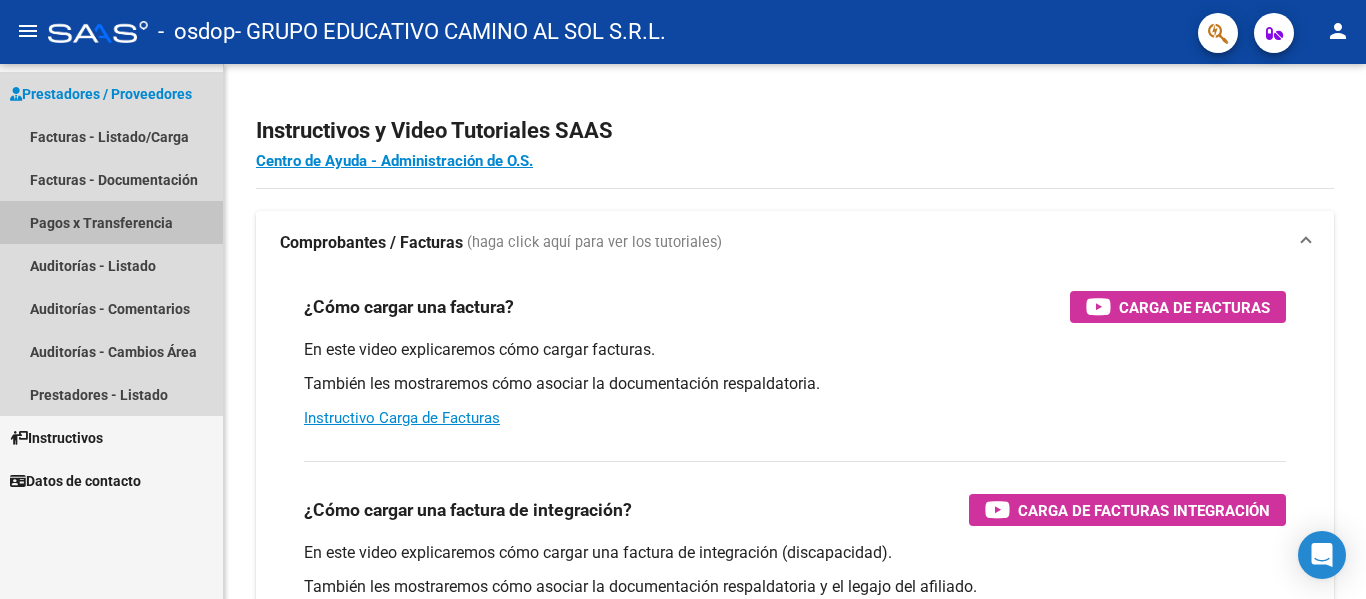 click on "Pagos x Transferencia" at bounding box center [111, 222] 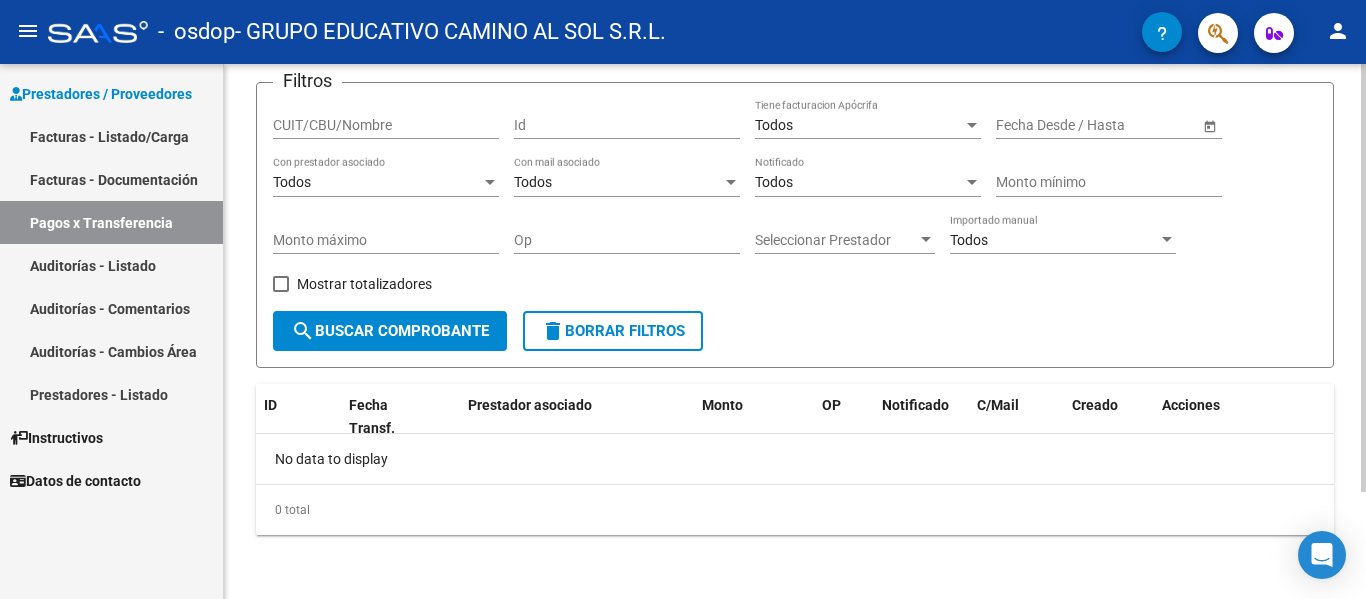click on "search  Buscar Comprobante" 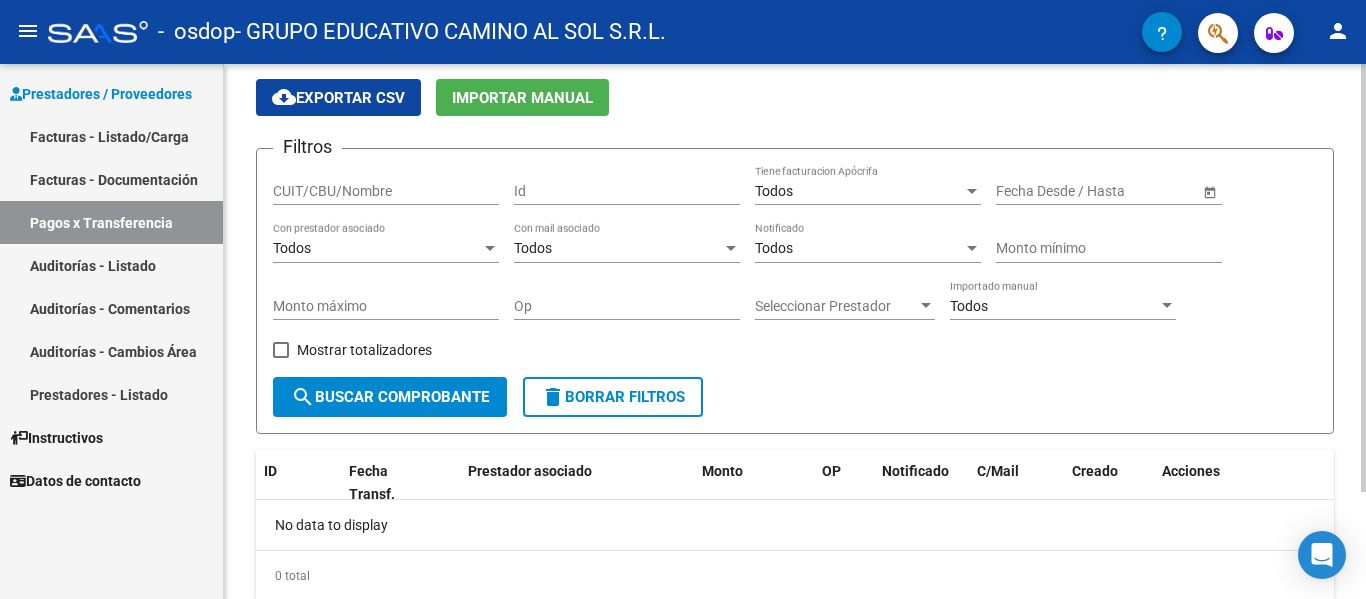 scroll, scrollTop: 0, scrollLeft: 0, axis: both 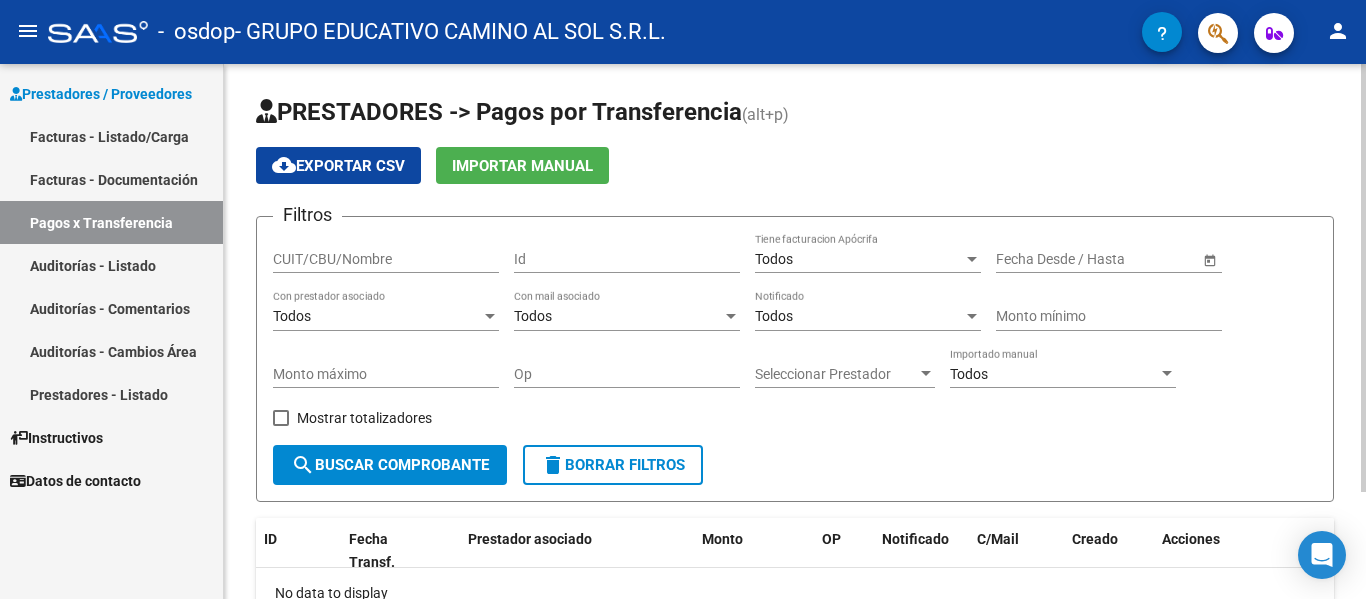 click on "CUIT/CBU/Nombre" 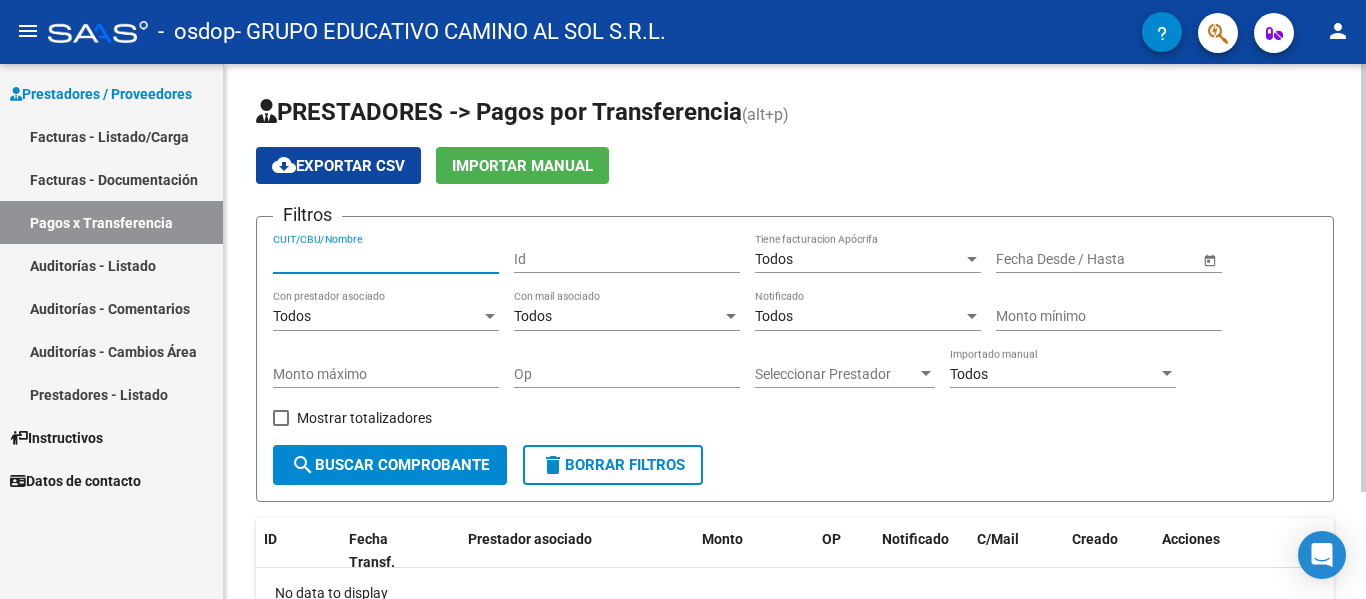 click on "CUIT/CBU/Nombre" at bounding box center [386, 259] 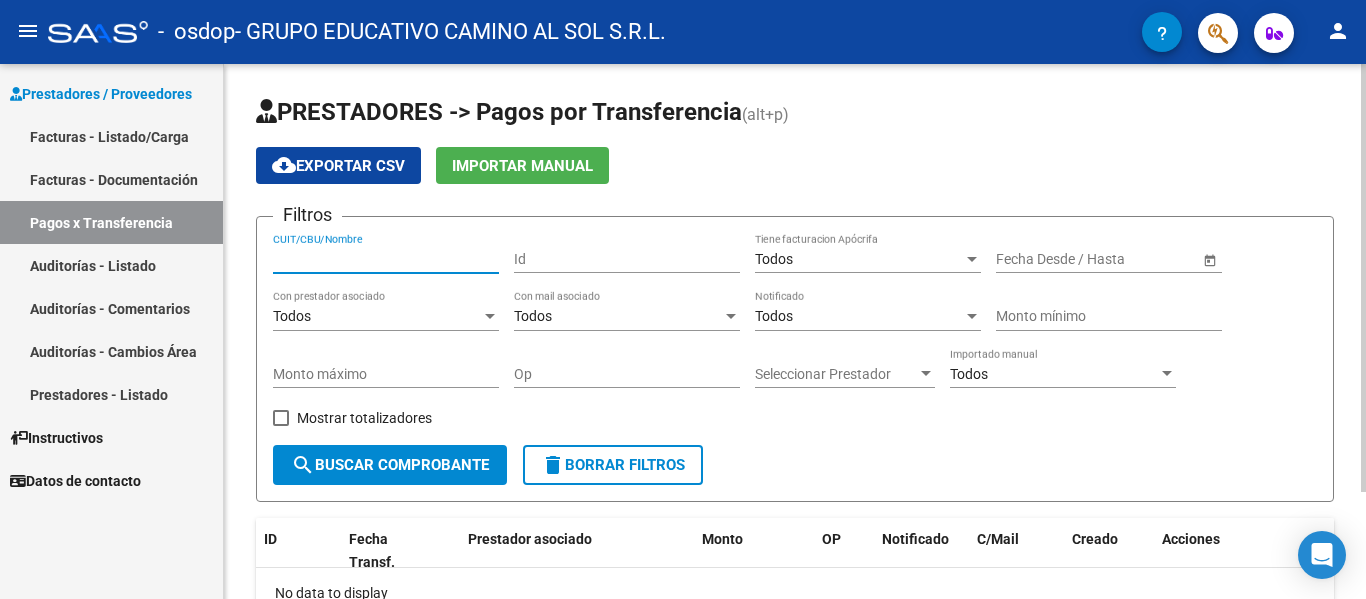 click on "Todos Con mail asociado" 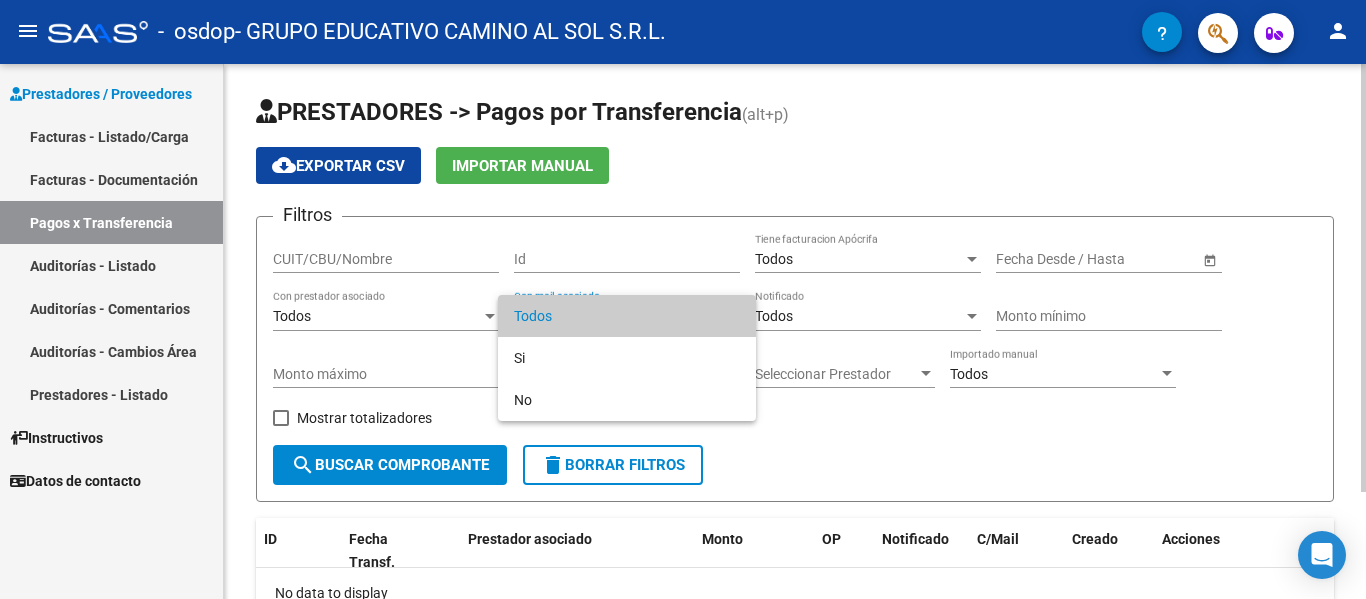 click on "Todos" at bounding box center (627, 316) 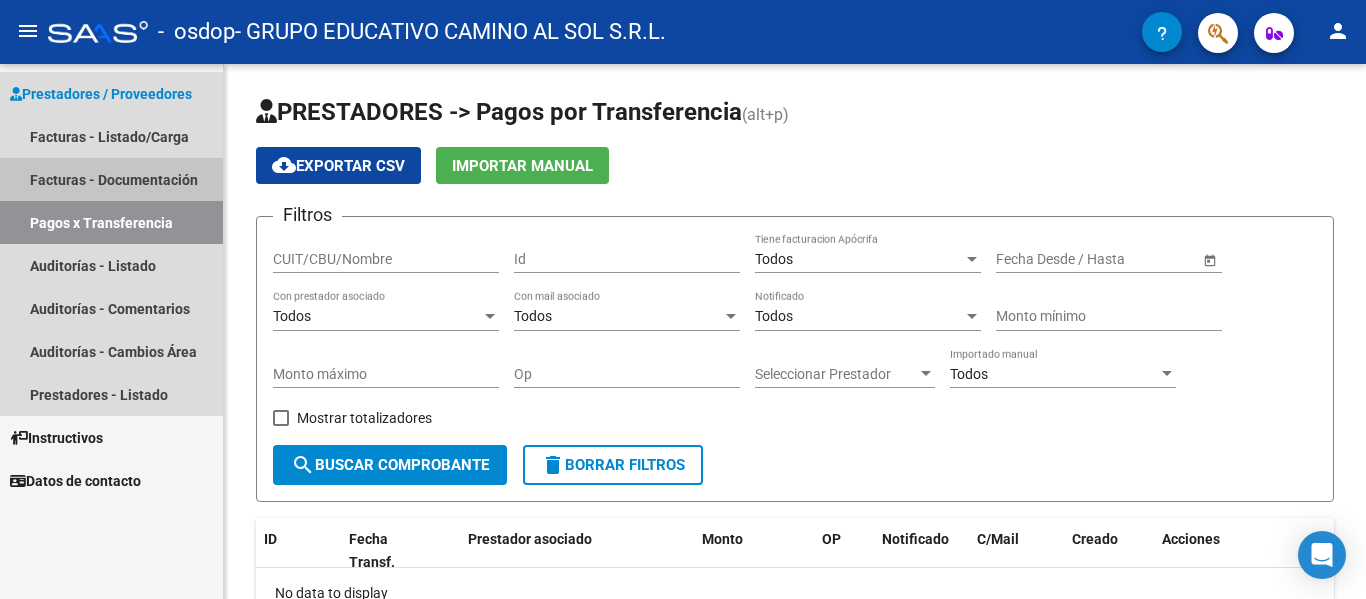 click on "Facturas - Documentación" at bounding box center [111, 179] 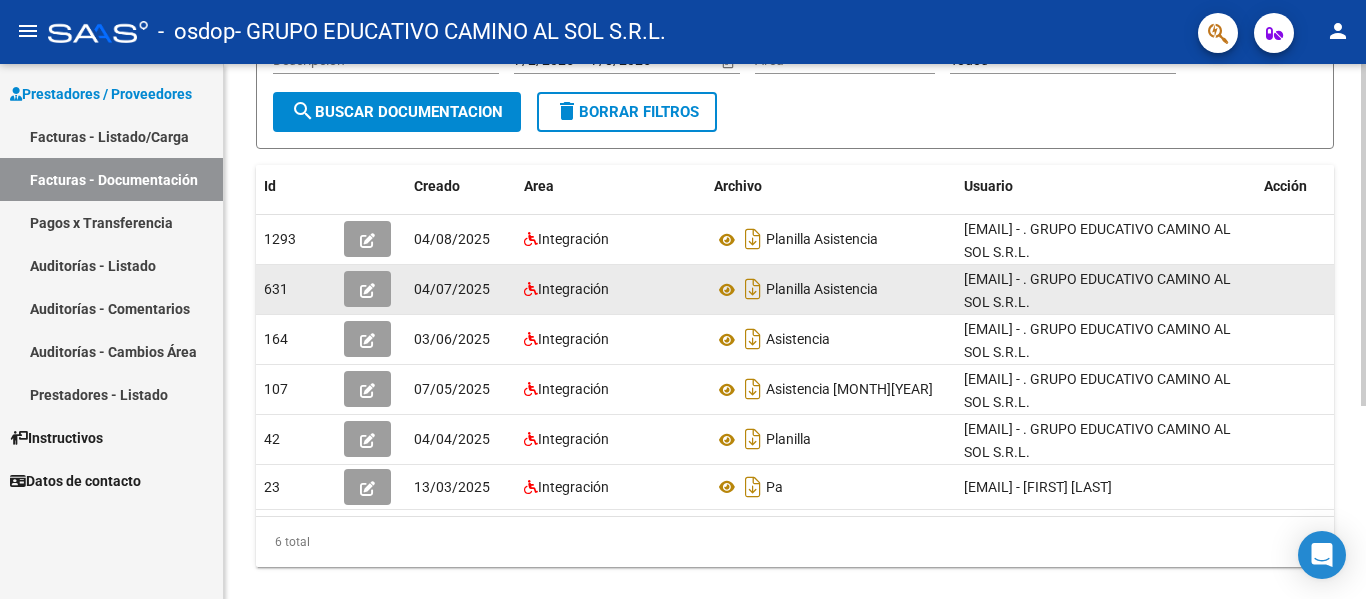 scroll, scrollTop: 300, scrollLeft: 0, axis: vertical 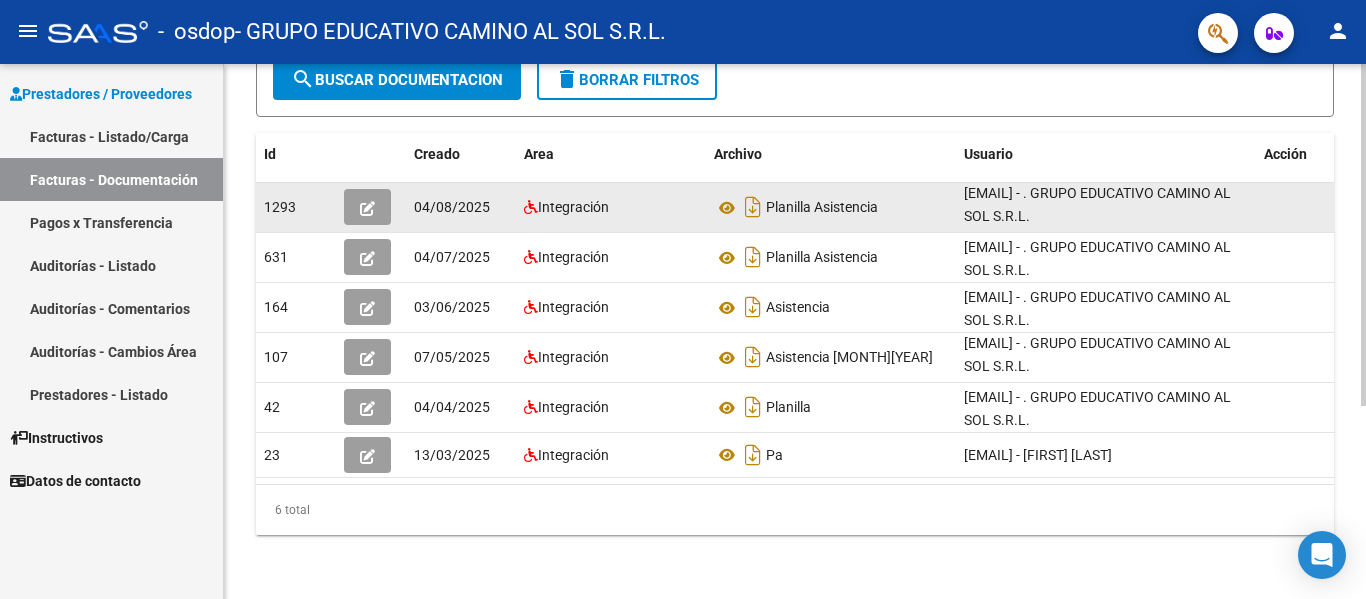 click on "Planilla Asistencia" 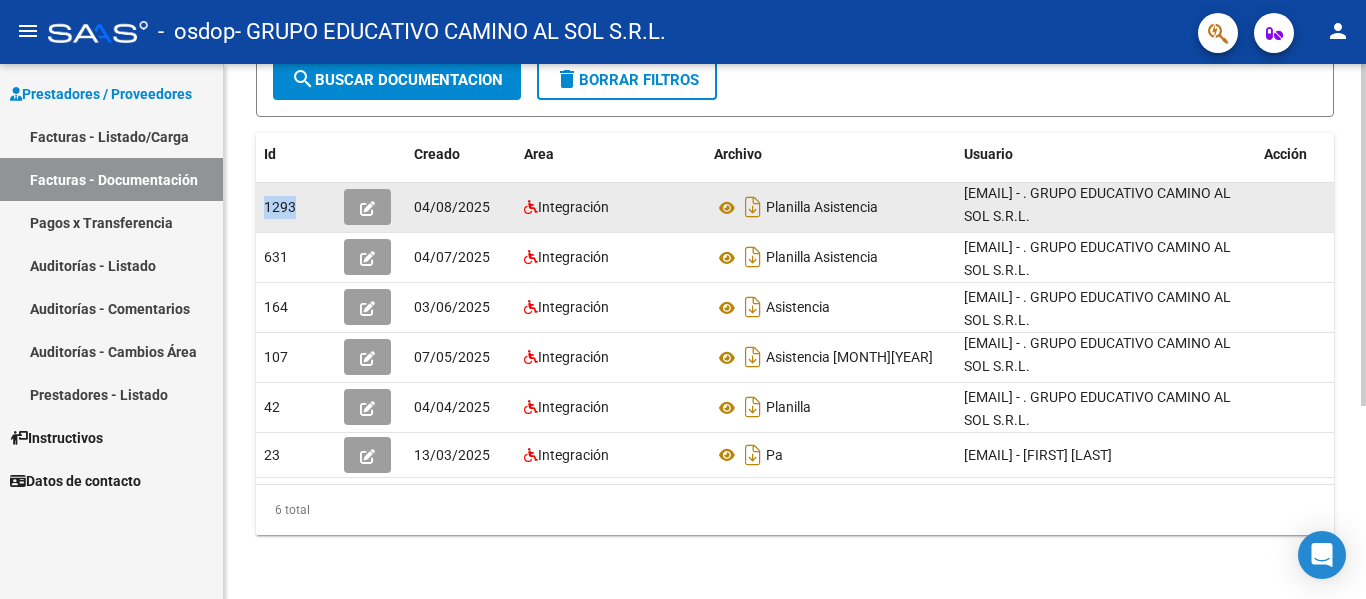 click on "1293" 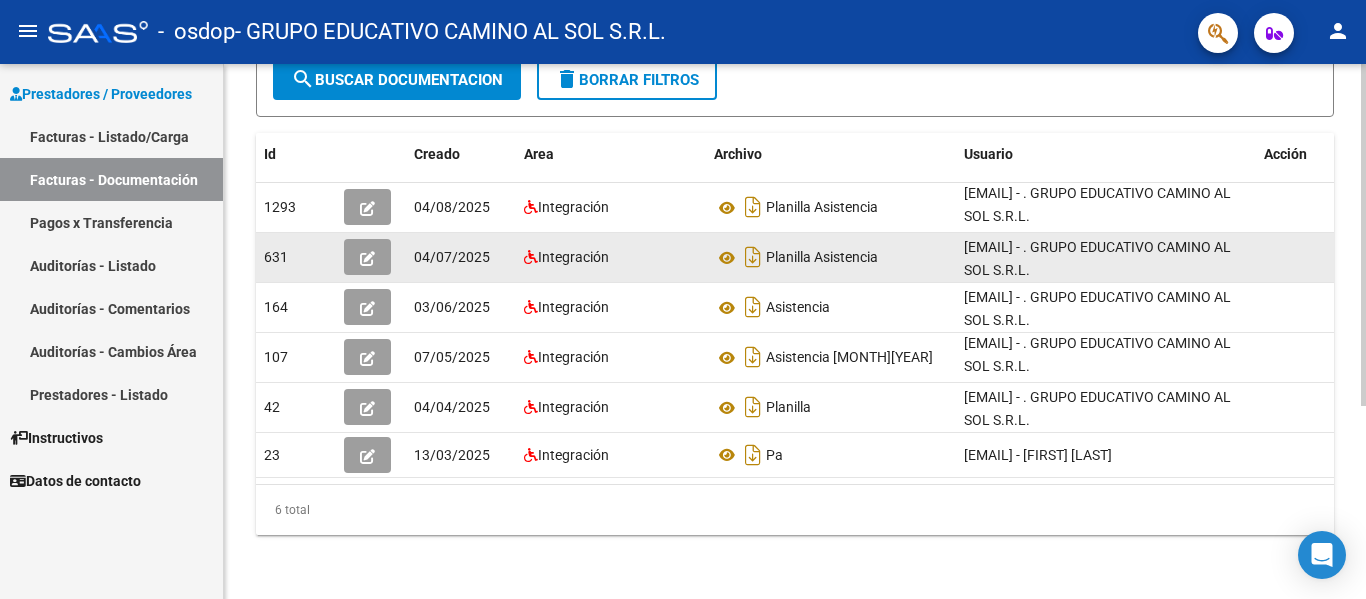 drag, startPoint x: 291, startPoint y: 196, endPoint x: 285, endPoint y: 240, distance: 44.407207 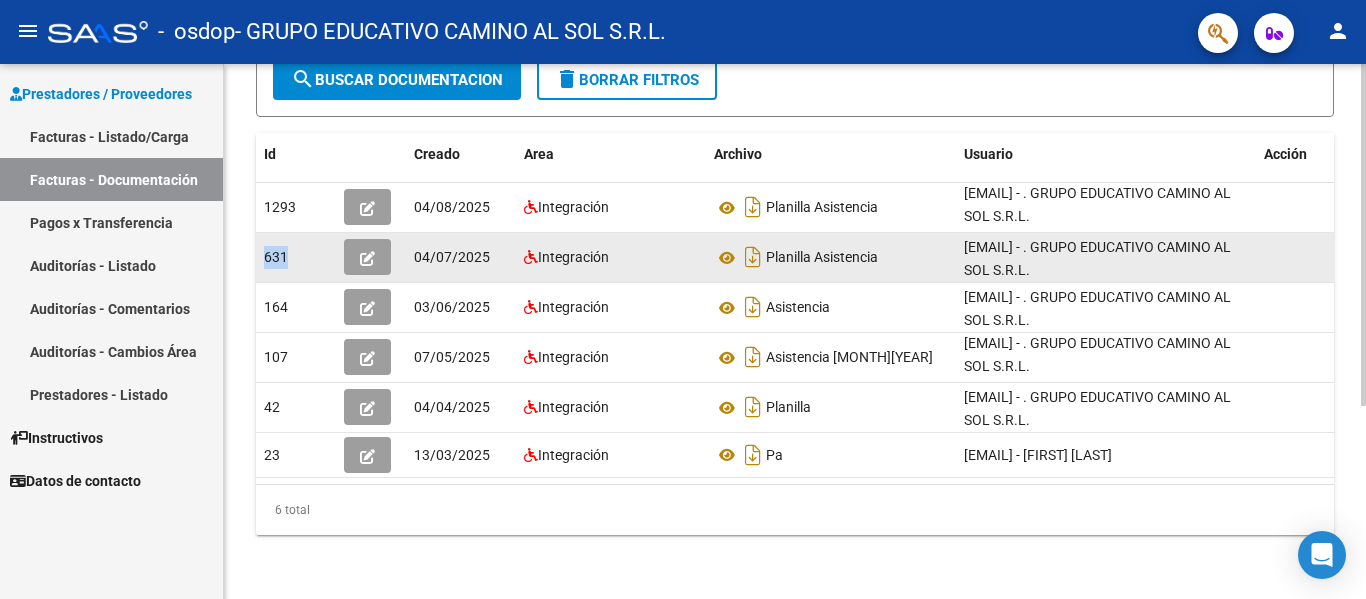 click on "631" 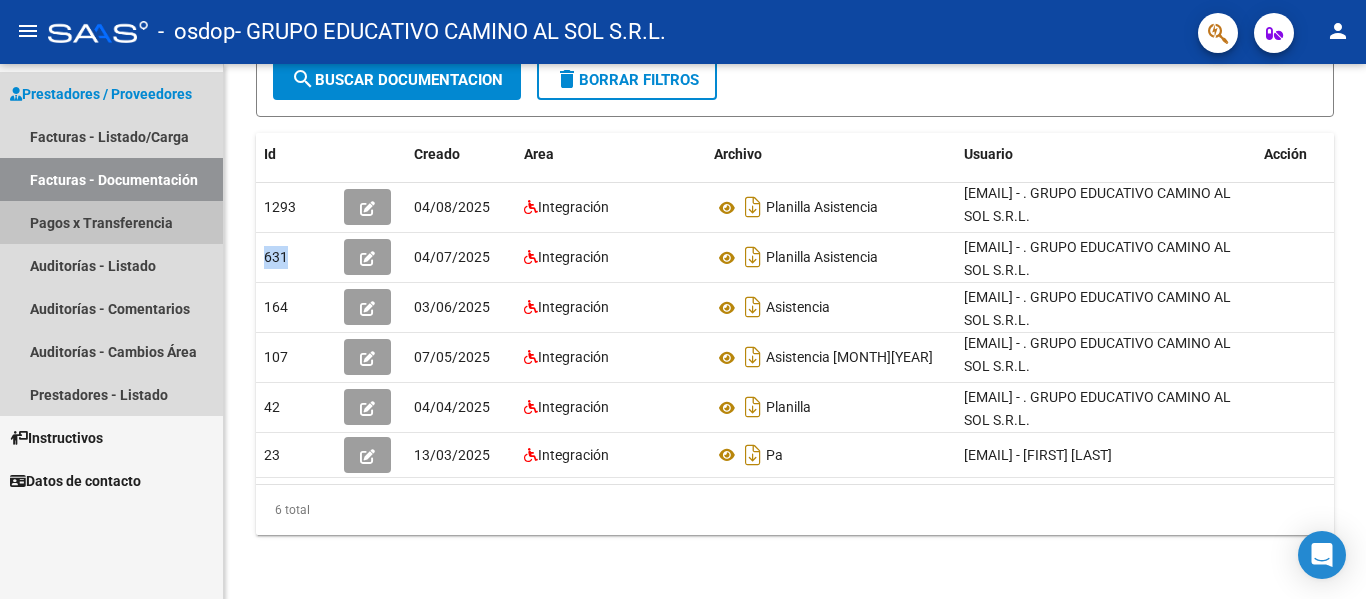 click on "Pagos x Transferencia" at bounding box center (111, 222) 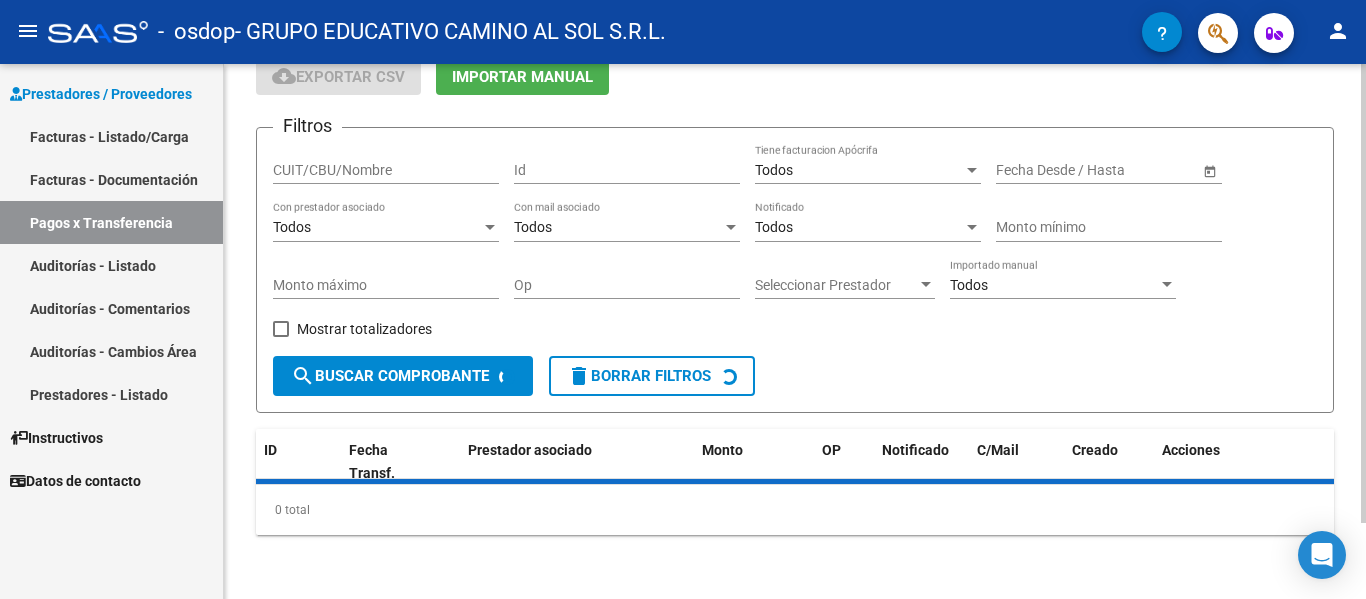 scroll, scrollTop: 0, scrollLeft: 0, axis: both 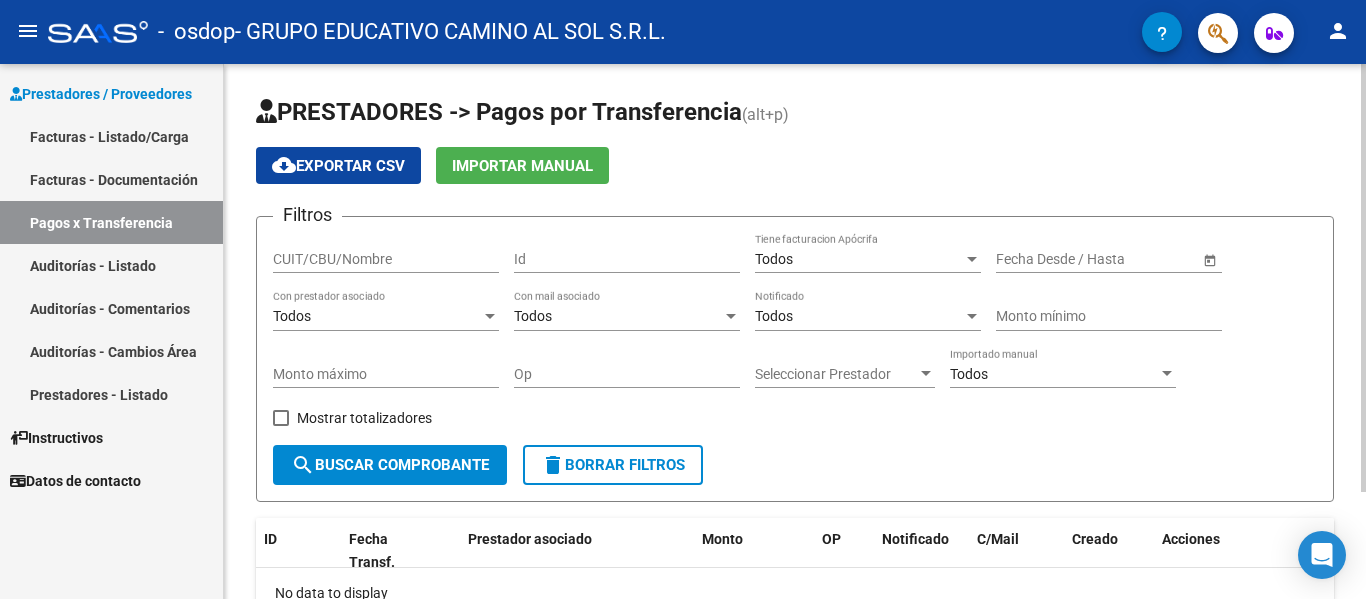 click on "Id" 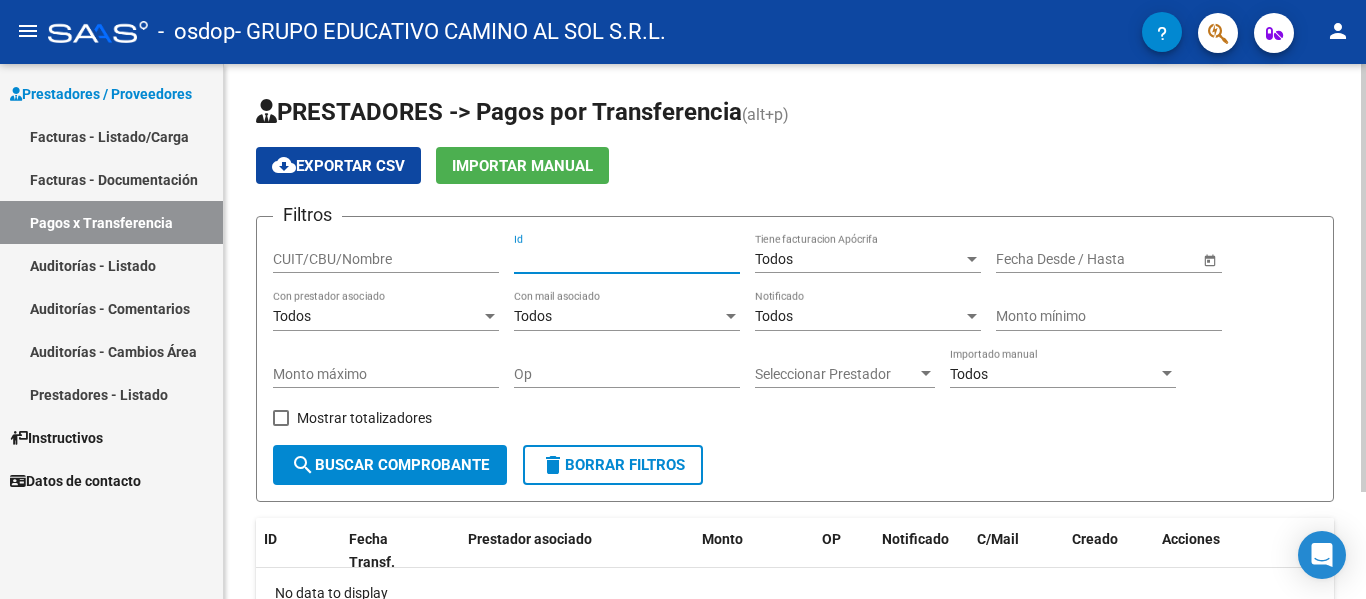 drag, startPoint x: 558, startPoint y: 249, endPoint x: 533, endPoint y: 262, distance: 28.178005 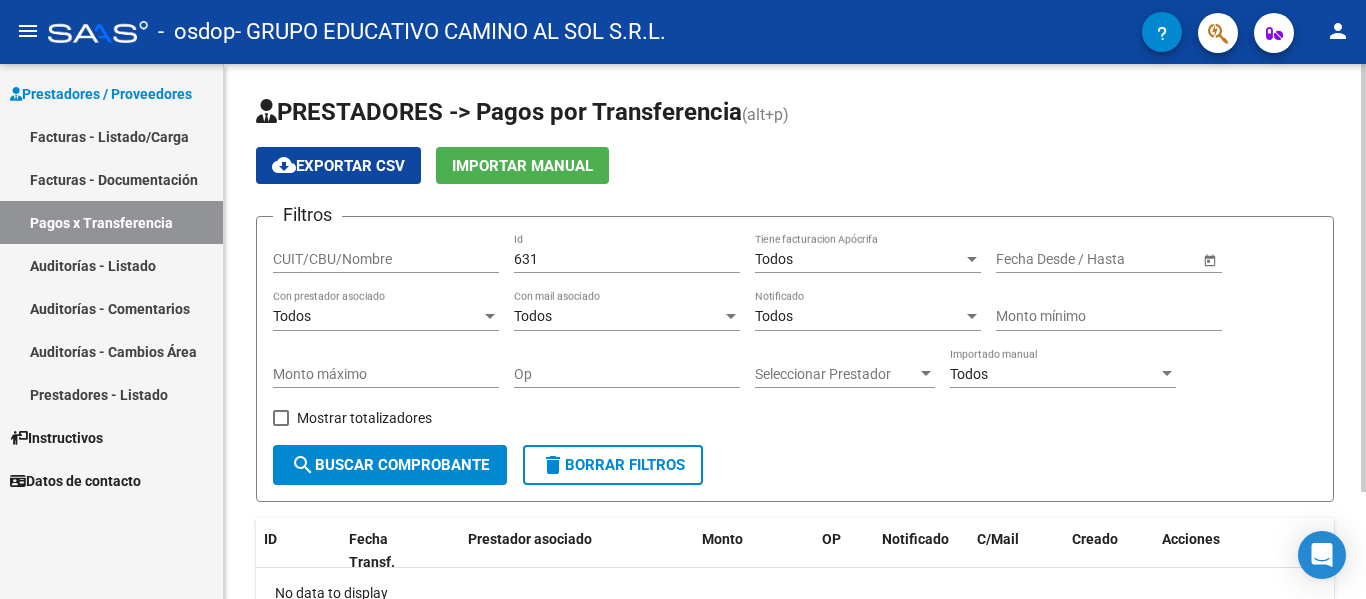 click on "Filtros CUIT/CBU/Nombre 631 Id Todos Tiene facturacion Apócrifa Start date – End date Fecha Desde / Hasta Todos Con prestador asociado Todos Con mail asociado Todos Notificado Monto mínimo Monto máximo Op Seleccionar Prestador Seleccionar Prestador Todos Importado manual    Mostrar totalizadores" 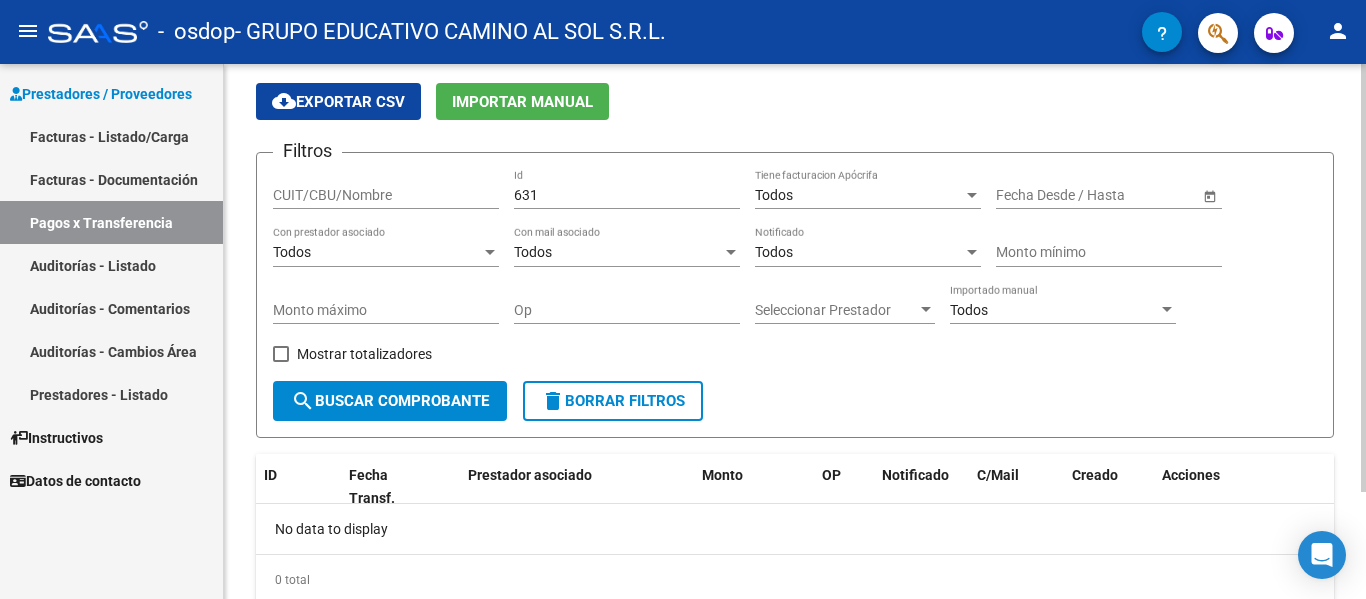 scroll, scrollTop: 134, scrollLeft: 0, axis: vertical 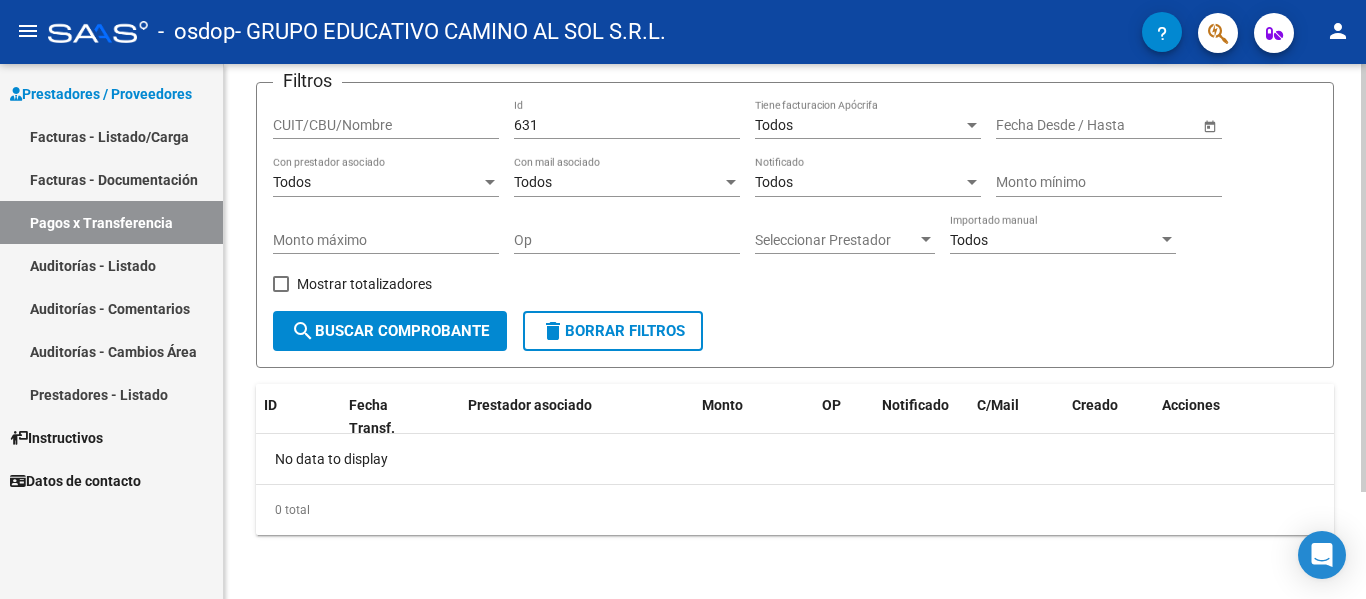 click on "Todos" at bounding box center (859, 125) 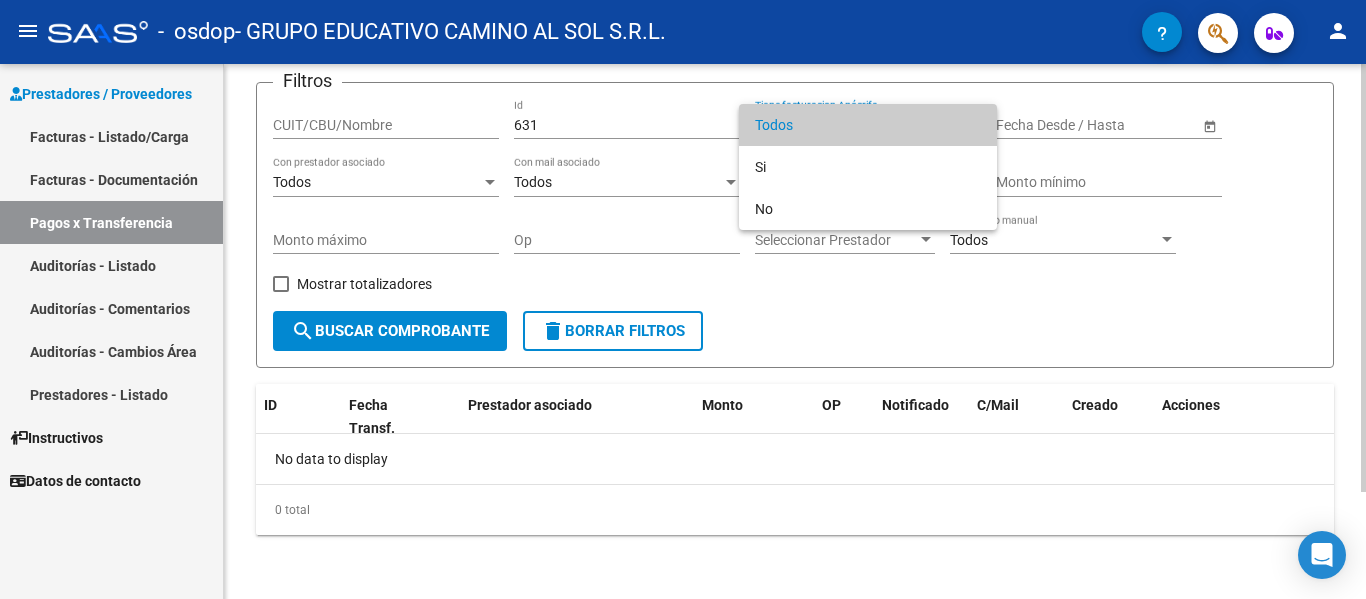 click on "Todos" at bounding box center (868, 125) 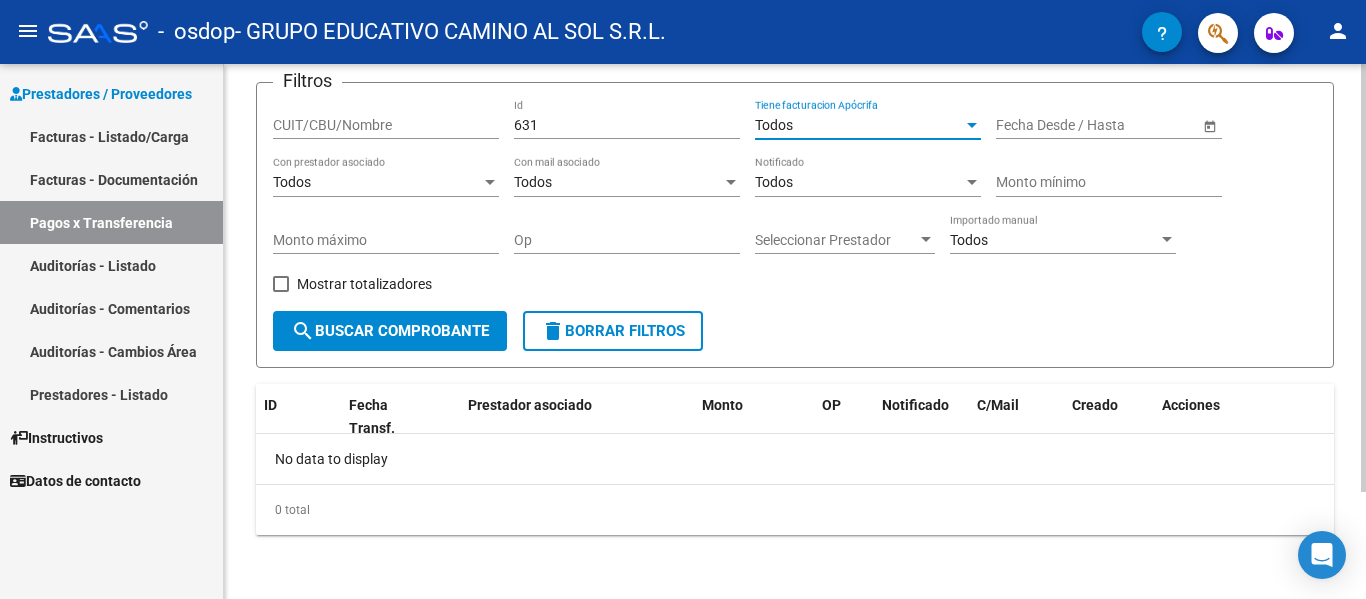 click on "631" at bounding box center (627, 125) 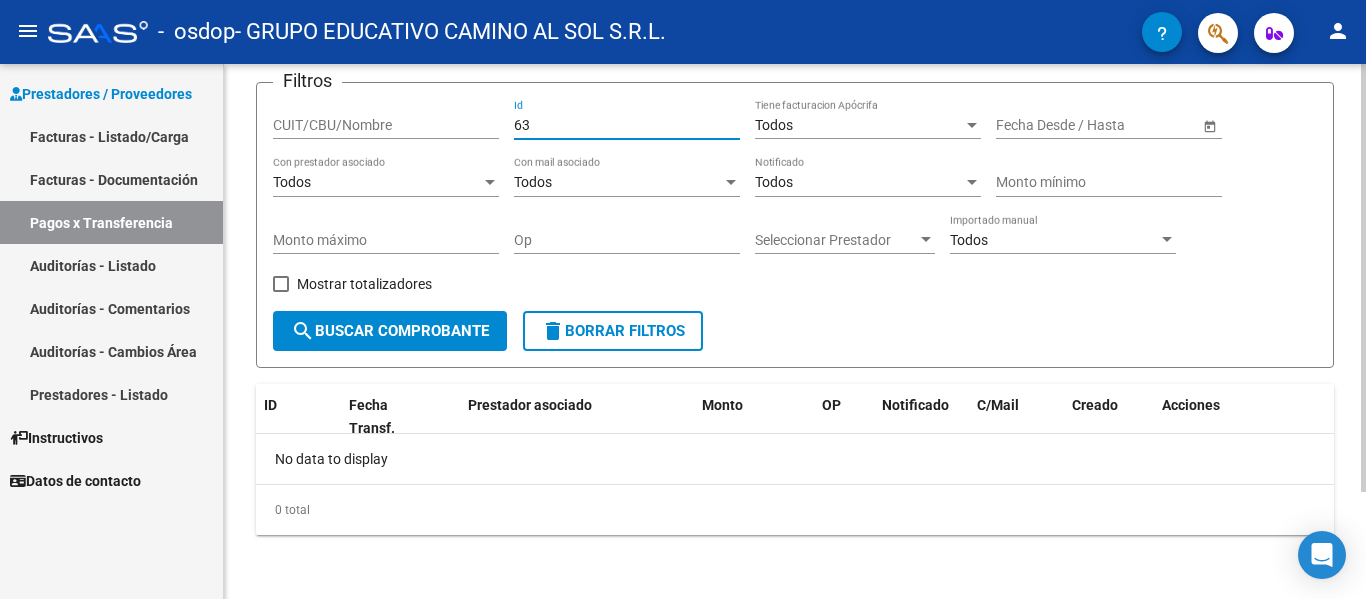 type on "6" 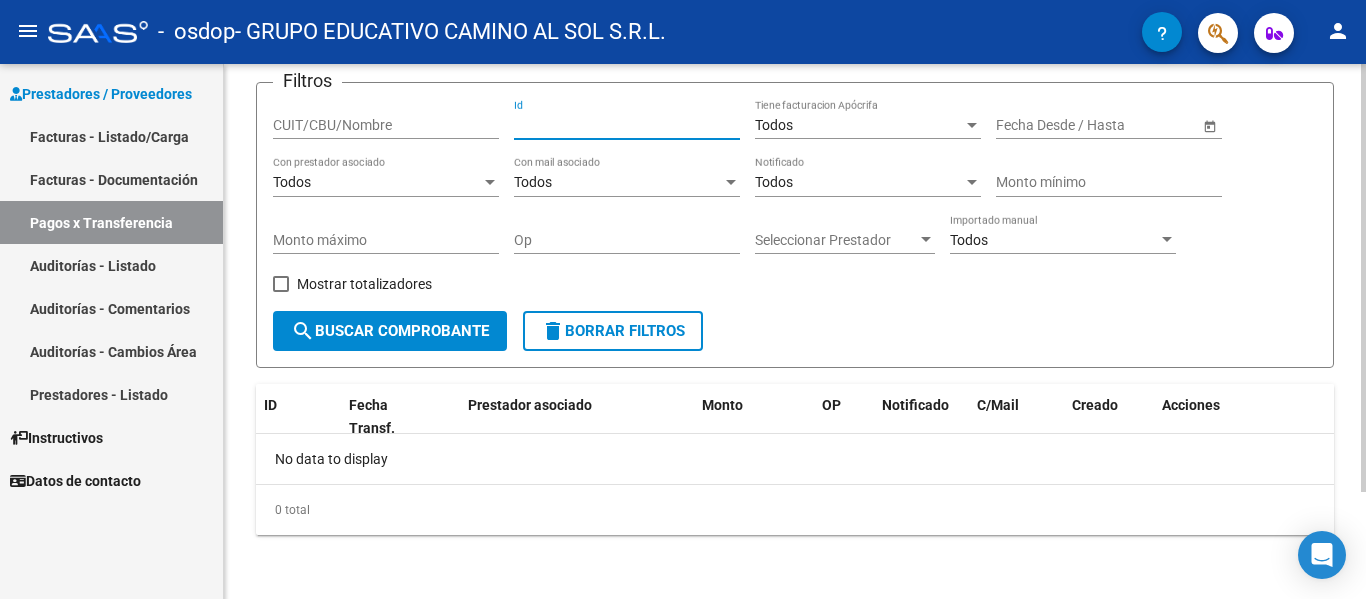 type 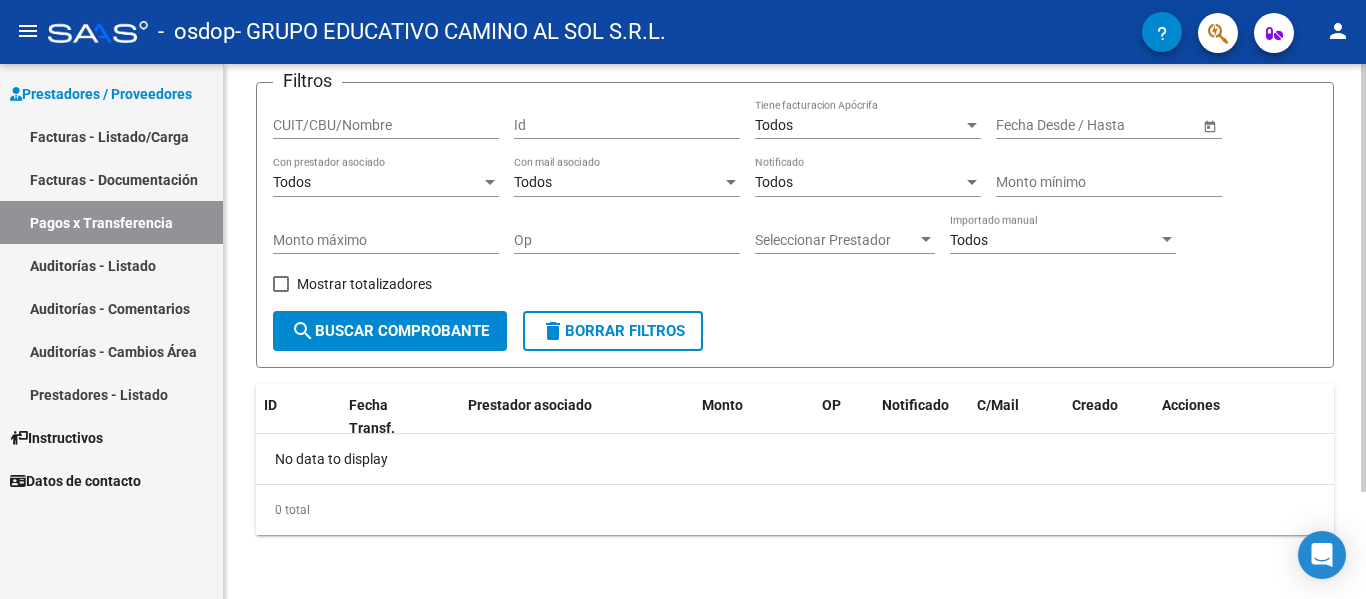 click 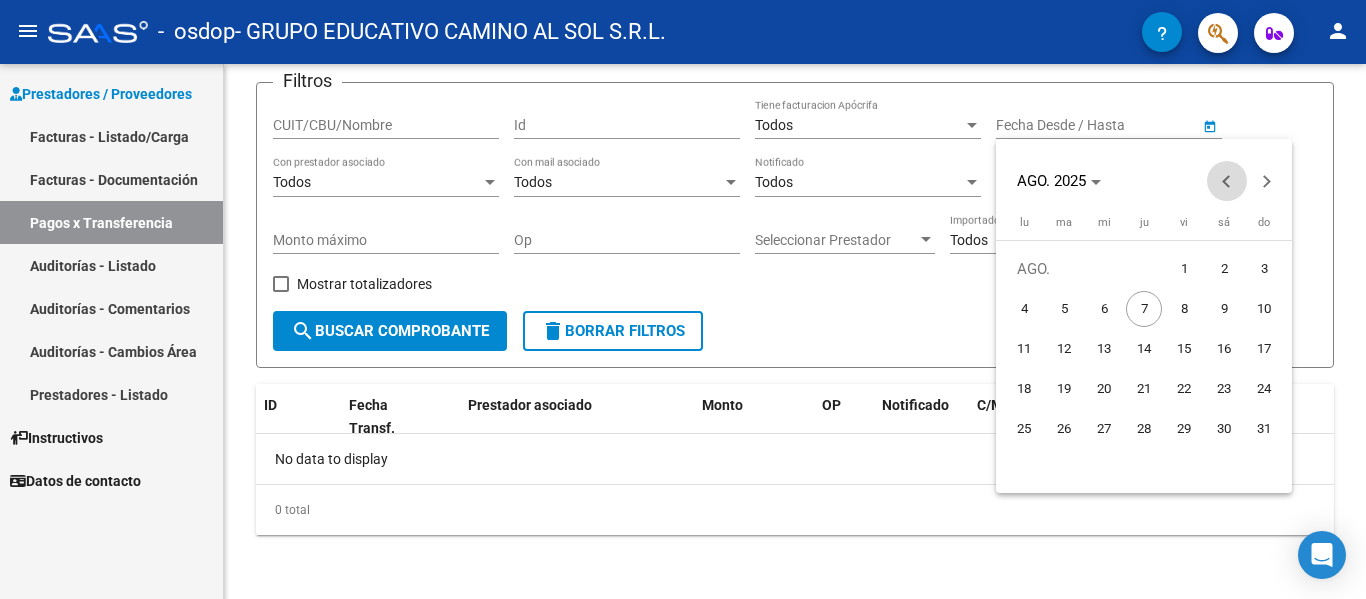 click at bounding box center [1227, 181] 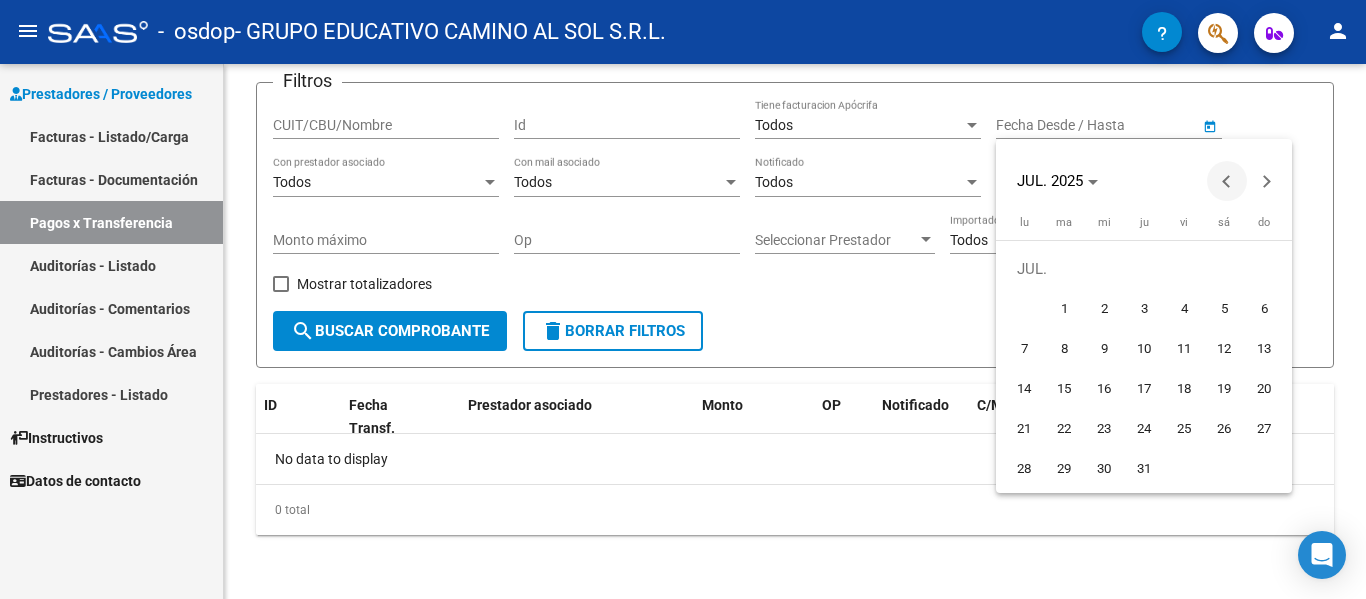 click at bounding box center (1227, 181) 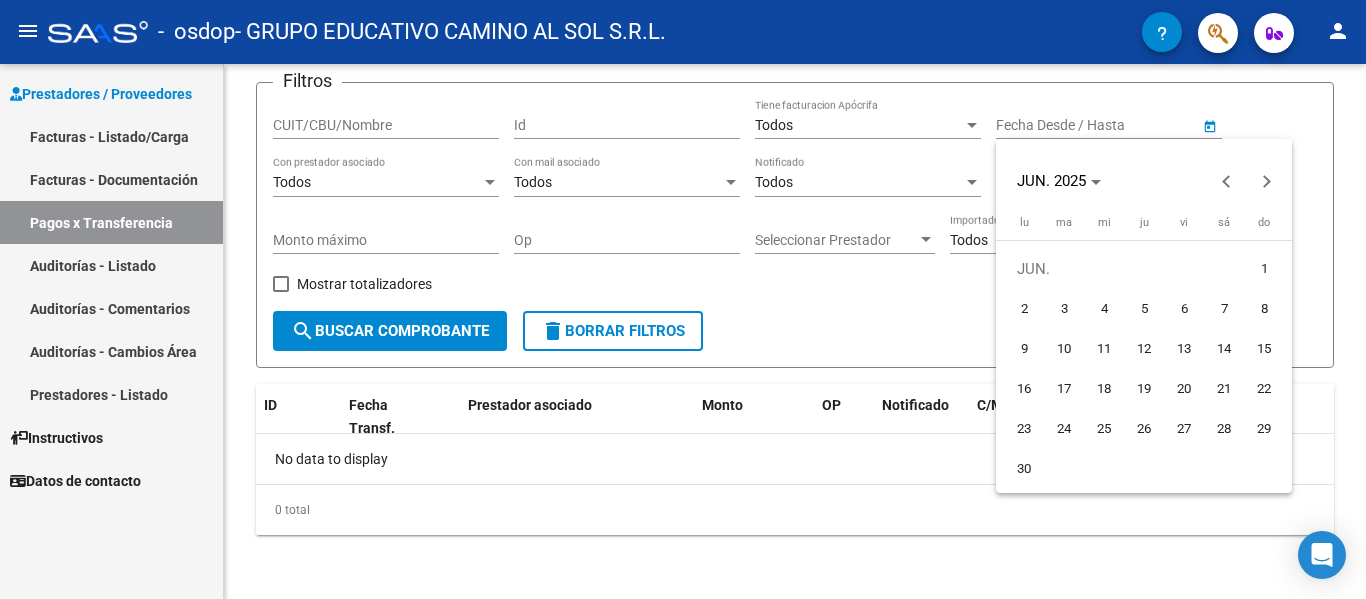 click on "3" at bounding box center [1064, 309] 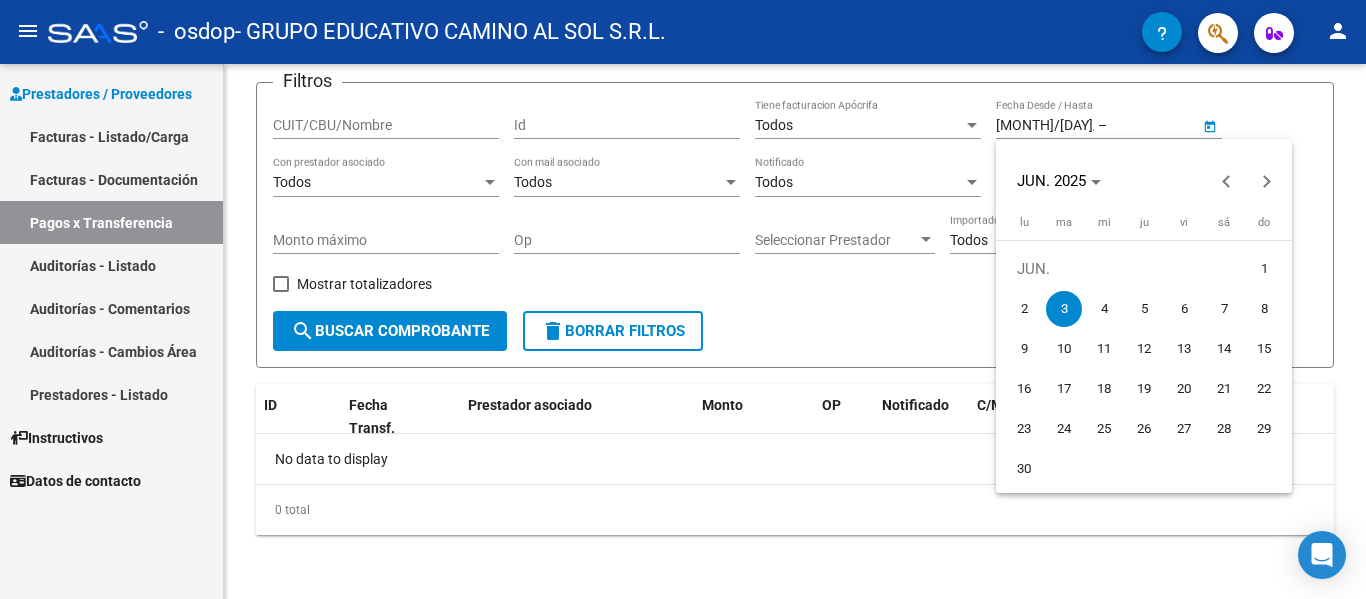 click at bounding box center [683, 299] 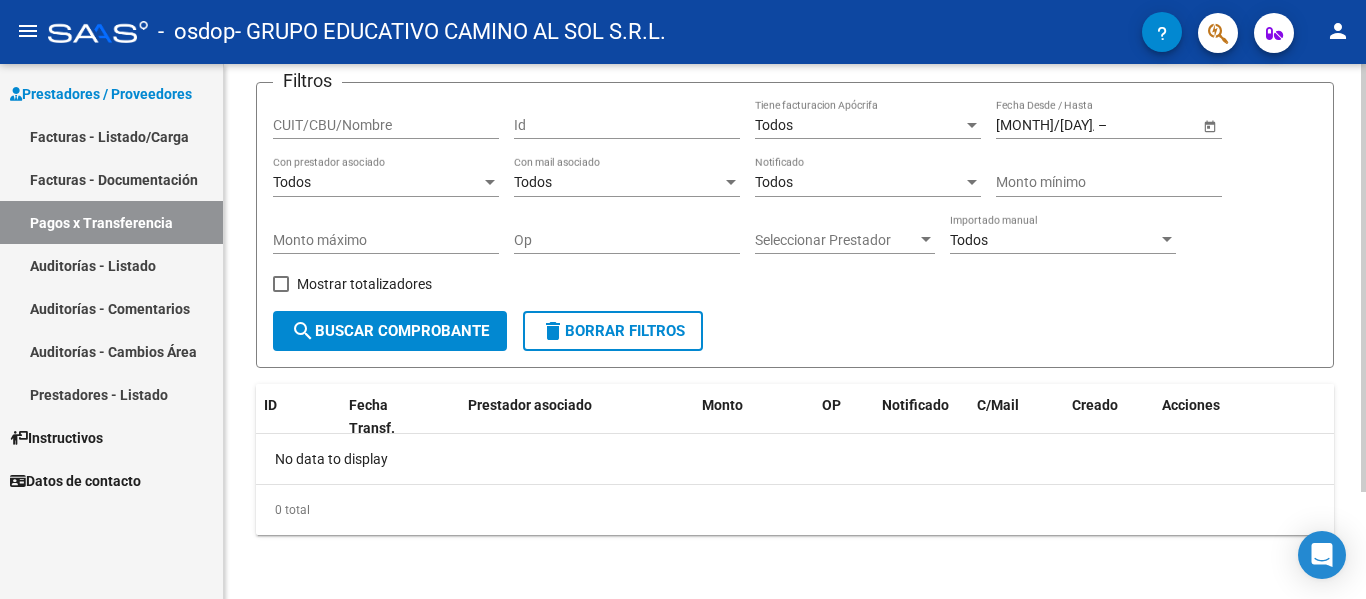 click on "search  Buscar Comprobante" 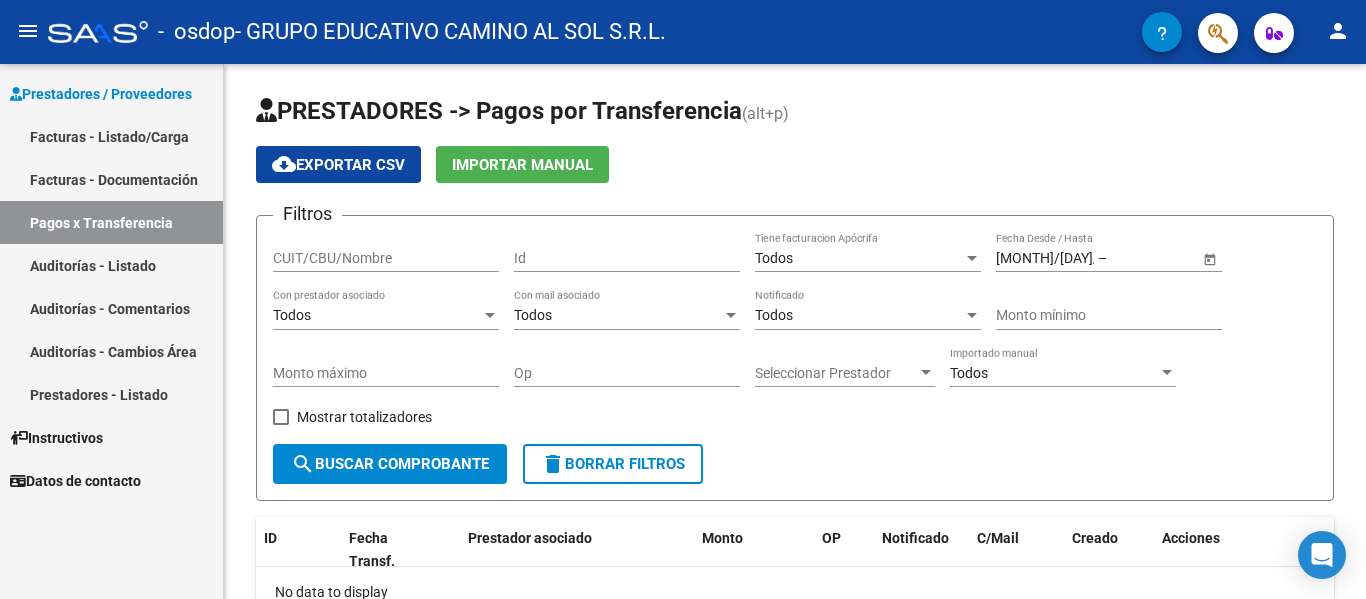 scroll, scrollTop: 0, scrollLeft: 0, axis: both 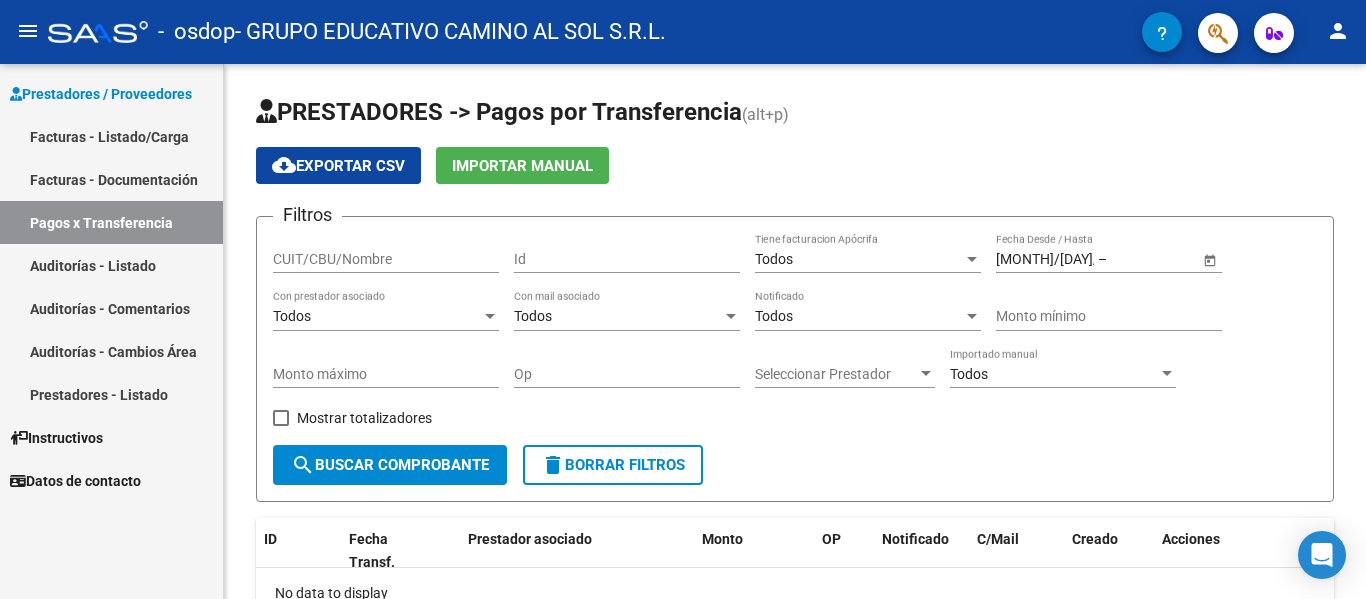 click on "Facturas - Listado/Carga" at bounding box center (111, 136) 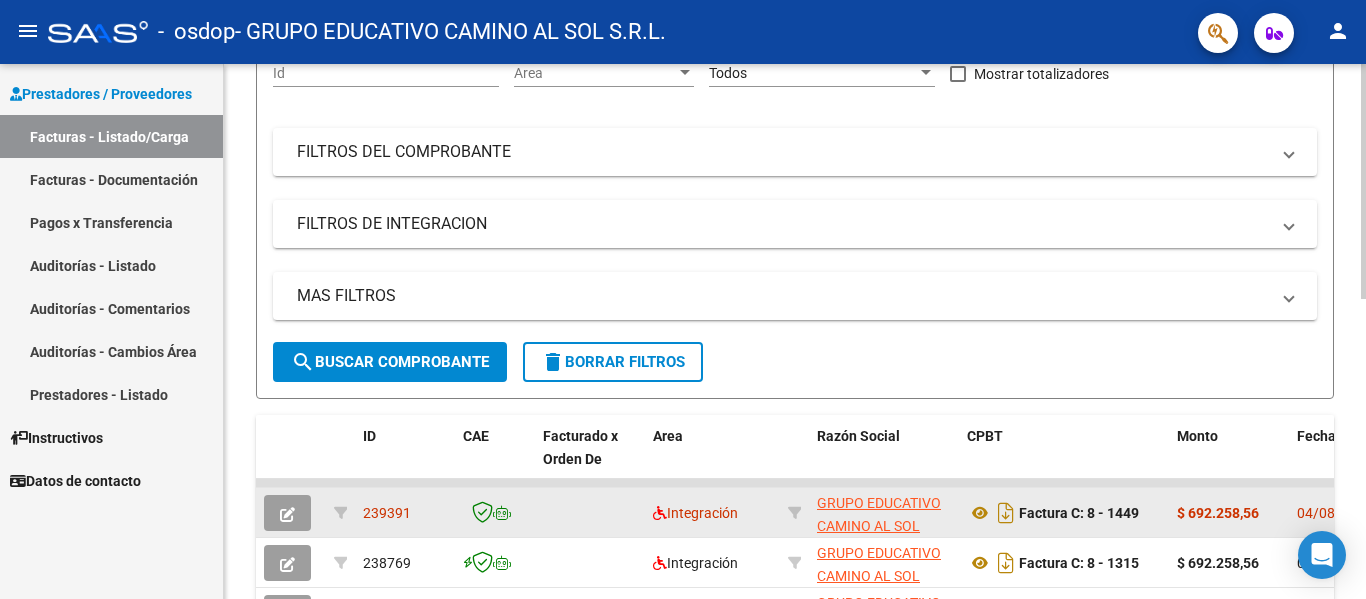scroll, scrollTop: 407, scrollLeft: 0, axis: vertical 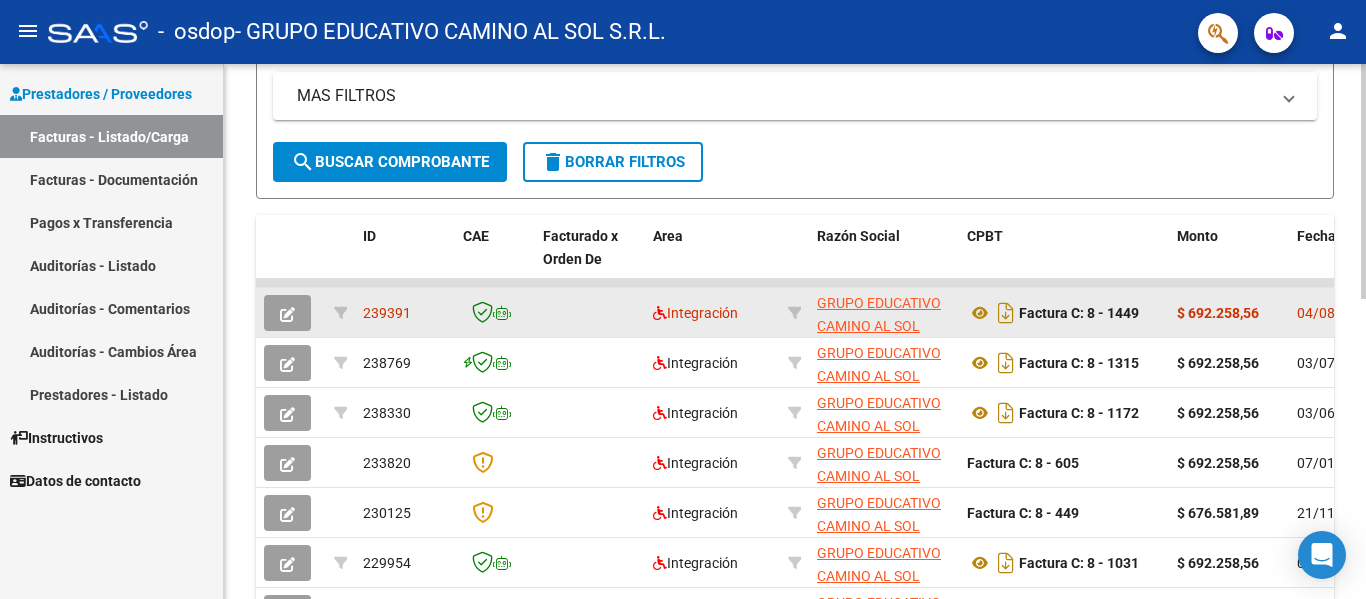 click on "239391" 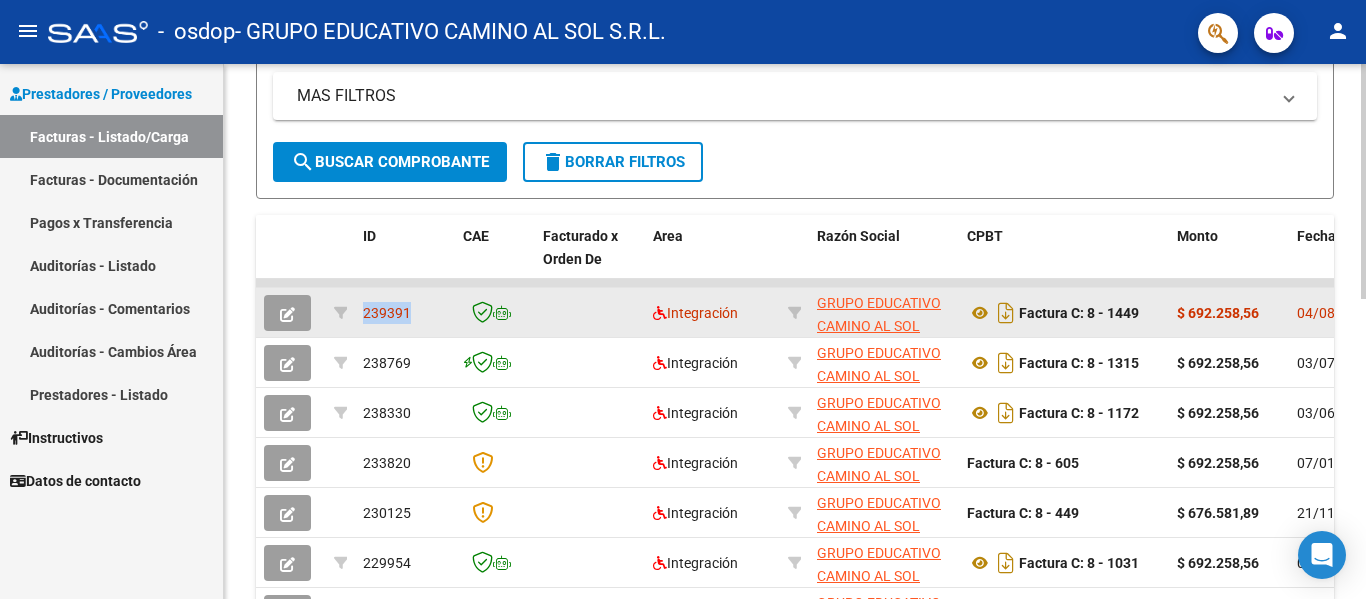 click on "239391" 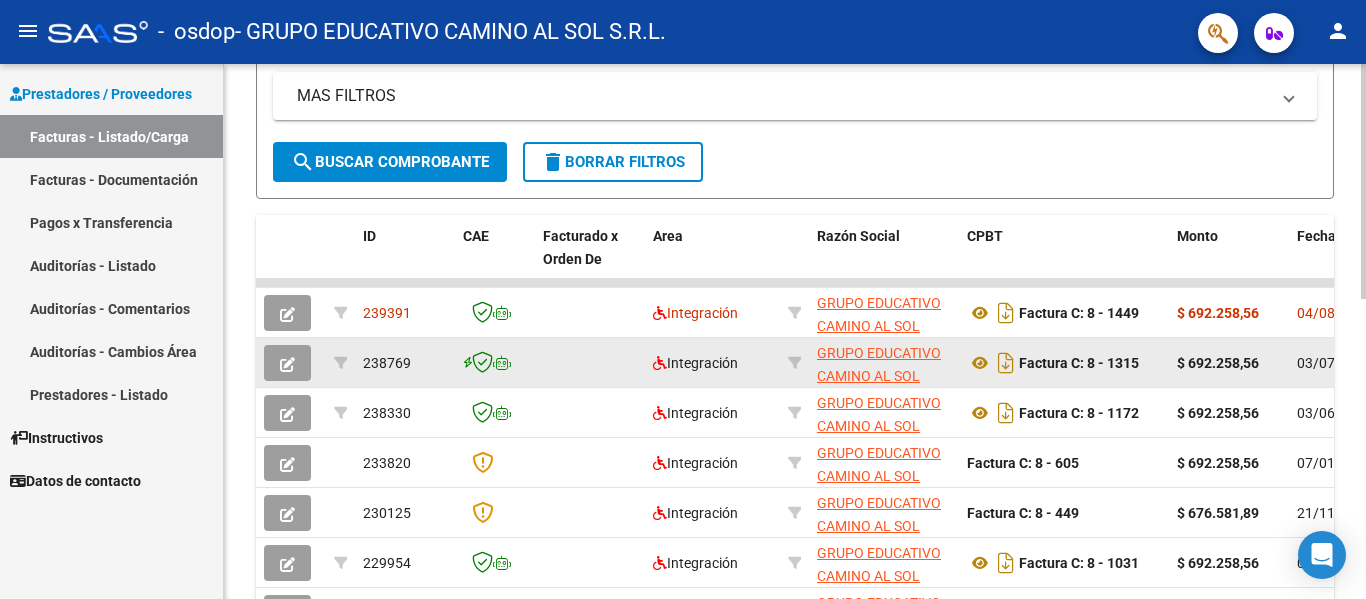 click on "238769" 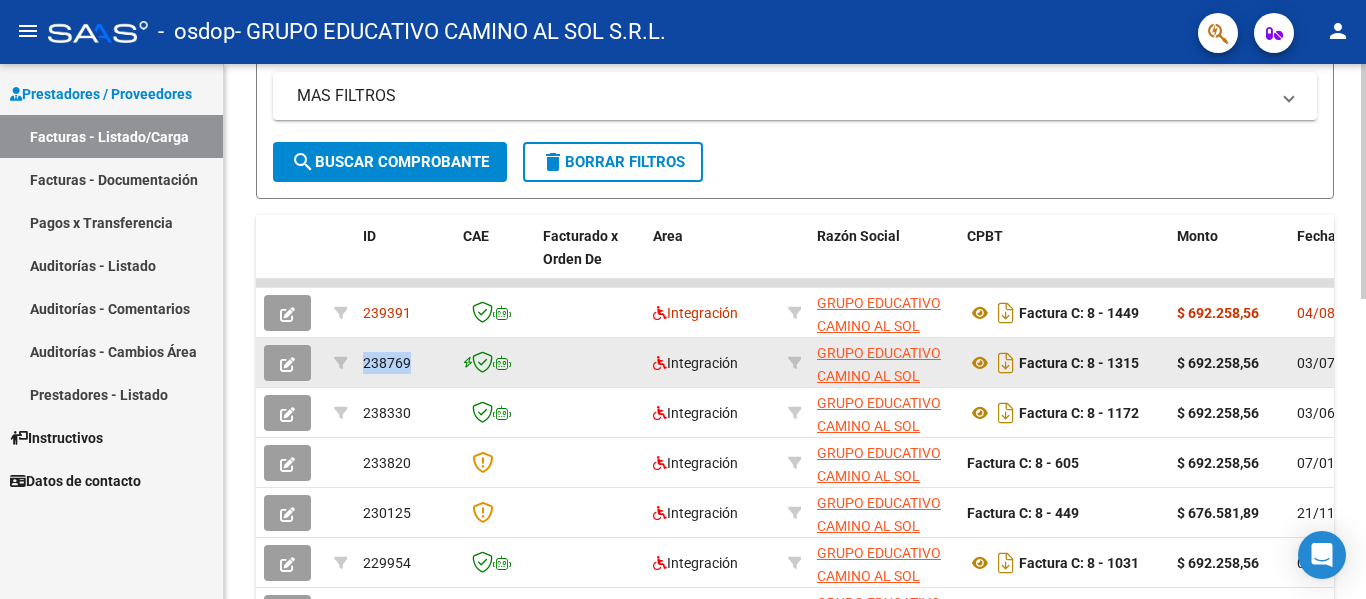 click on "238769" 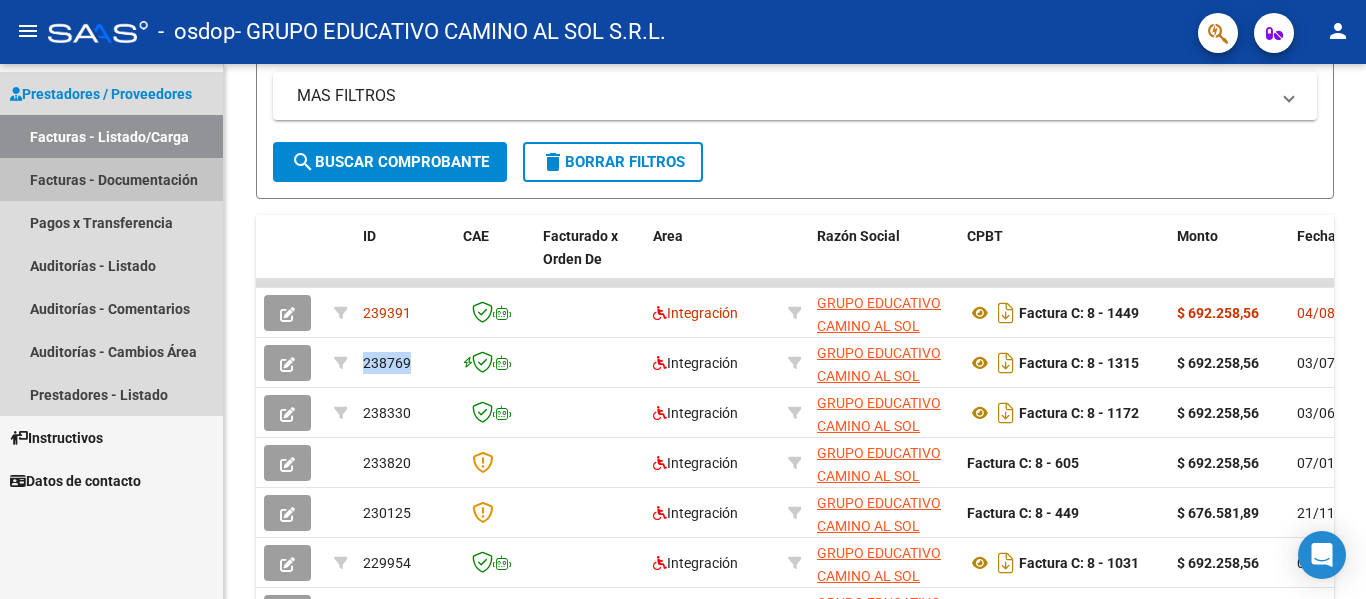 click on "Facturas - Documentación" at bounding box center (111, 179) 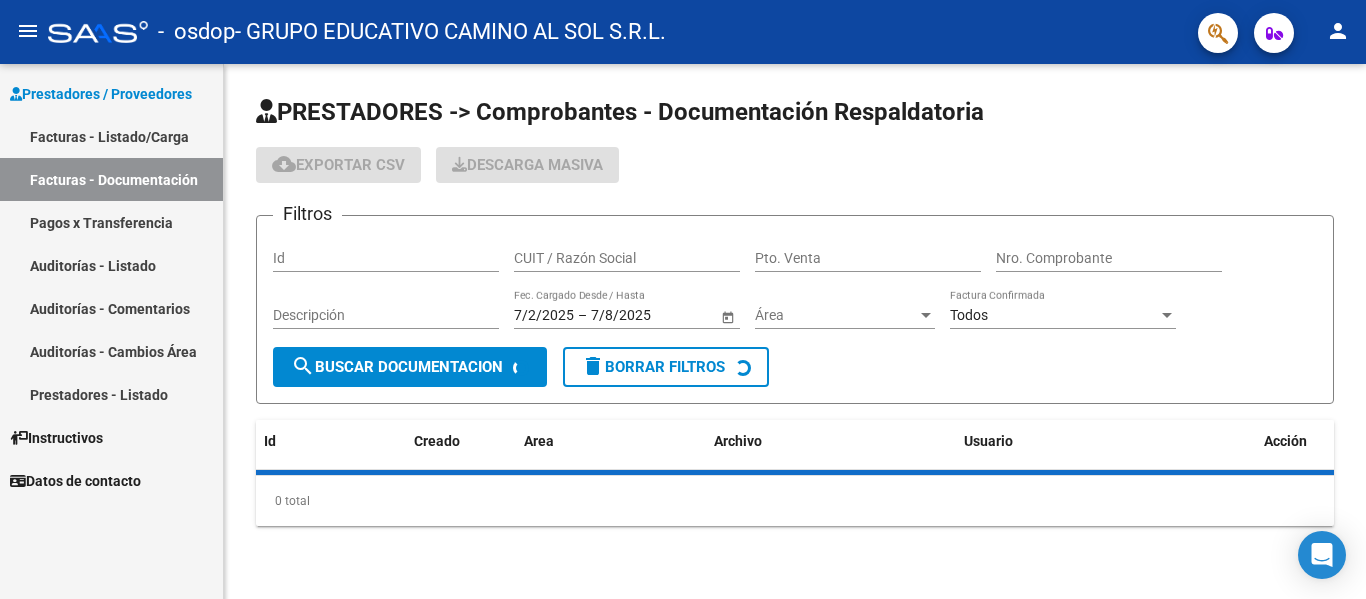 scroll, scrollTop: 0, scrollLeft: 0, axis: both 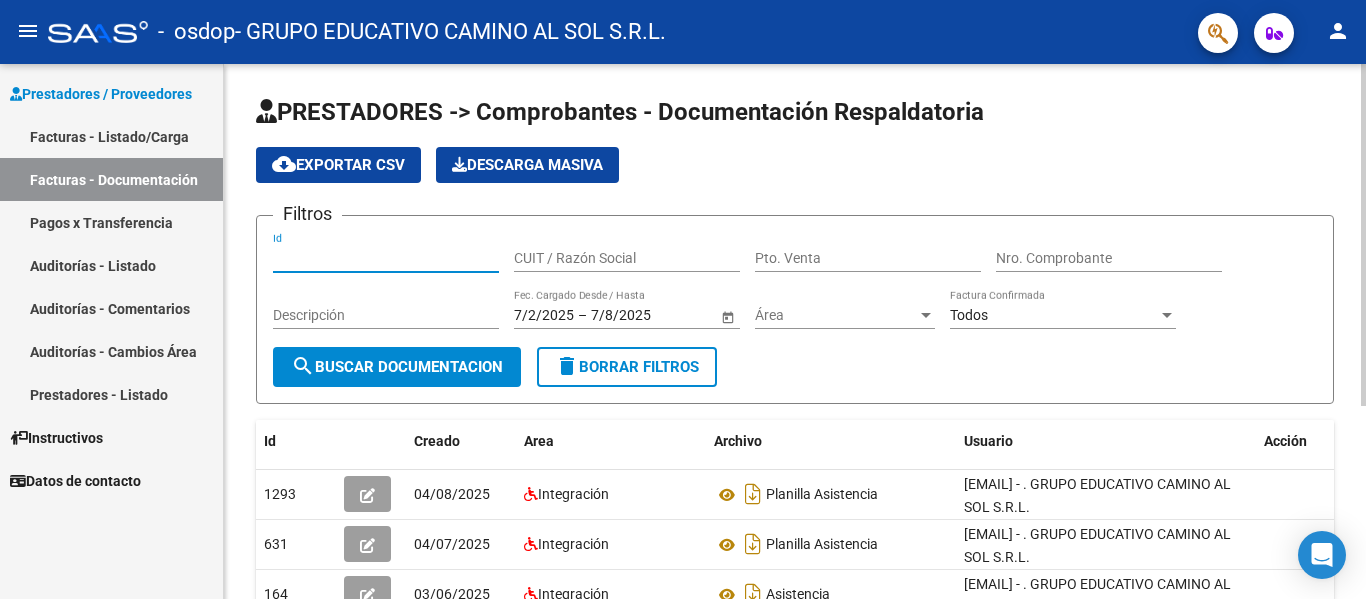 paste on "238769" 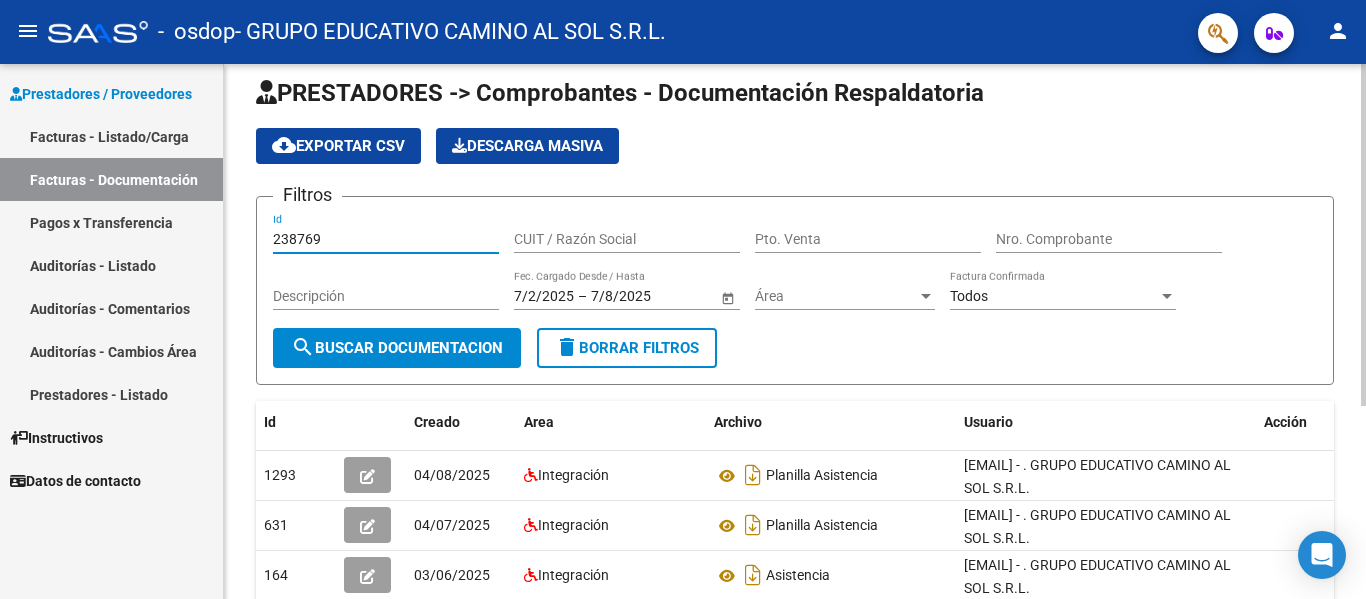 scroll, scrollTop: 0, scrollLeft: 0, axis: both 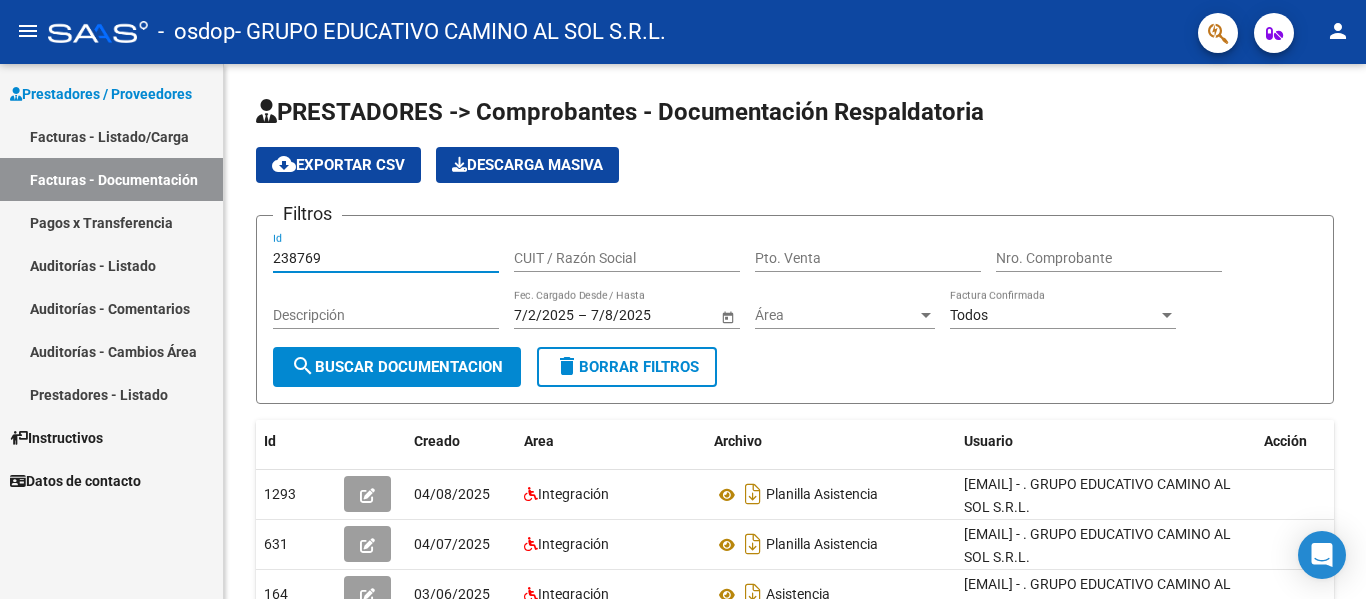 type on "238769" 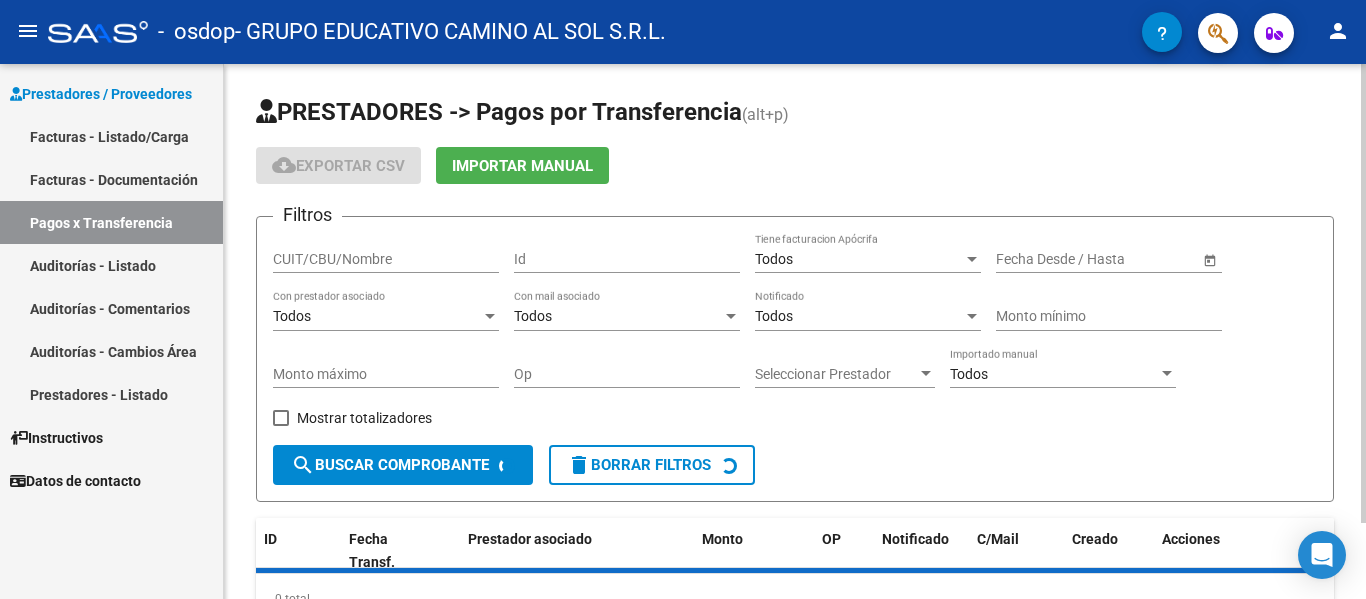 click on "CUIT/CBU/Nombre" 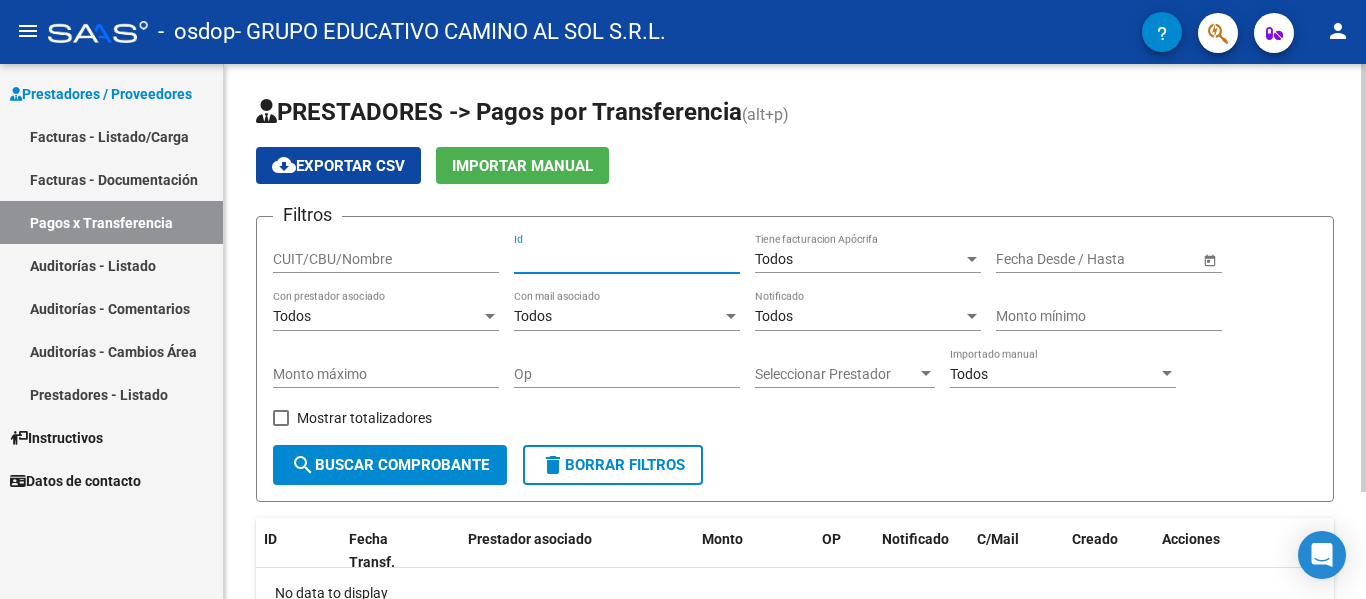 click on "Id" at bounding box center (627, 259) 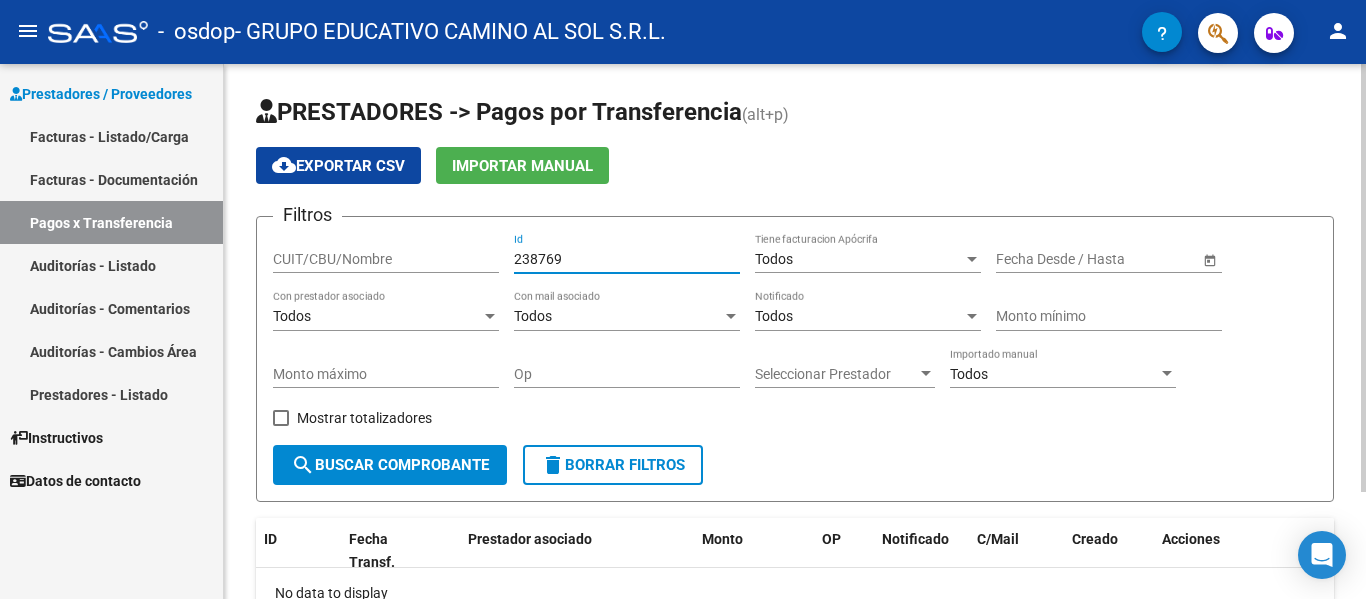 type on "238769" 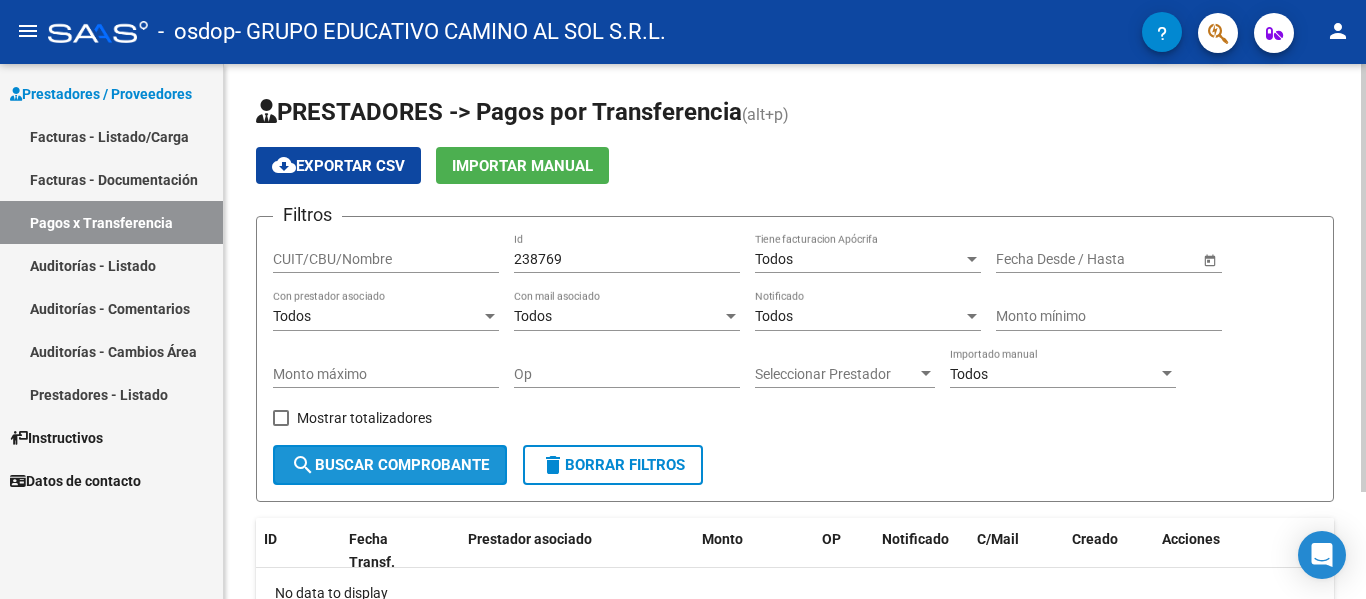 click on "search  Buscar Comprobante" 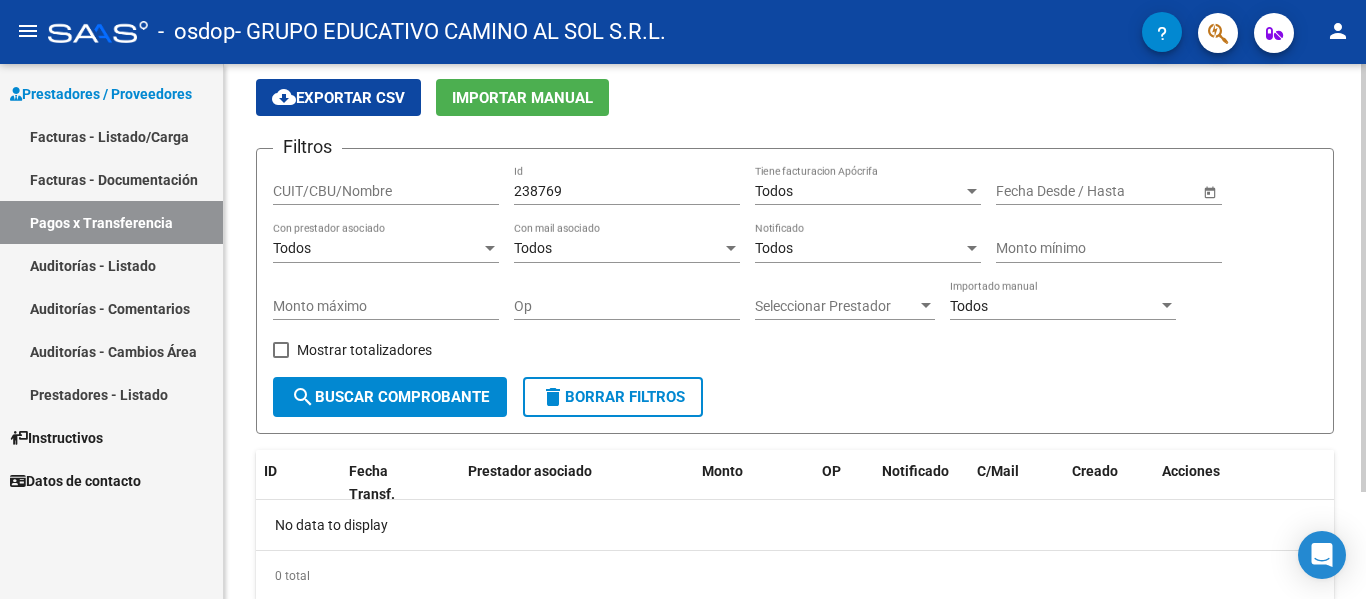 scroll, scrollTop: 0, scrollLeft: 0, axis: both 